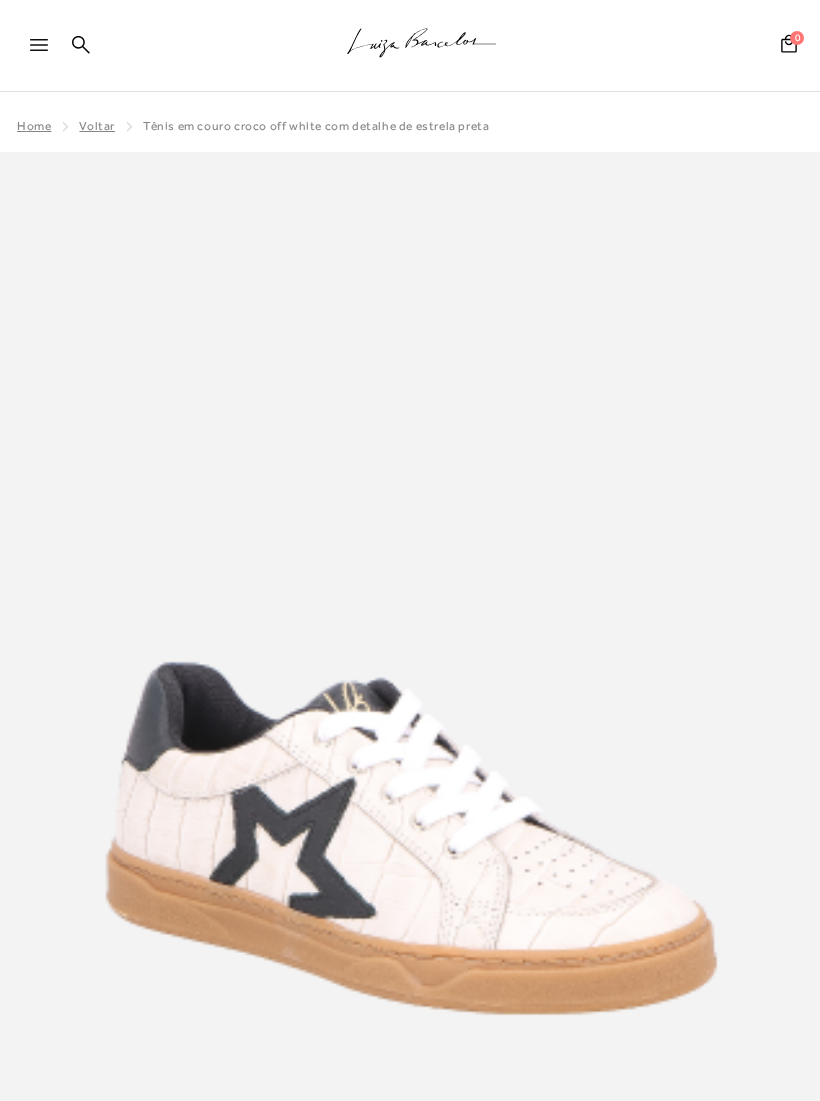 scroll, scrollTop: 171, scrollLeft: 0, axis: vertical 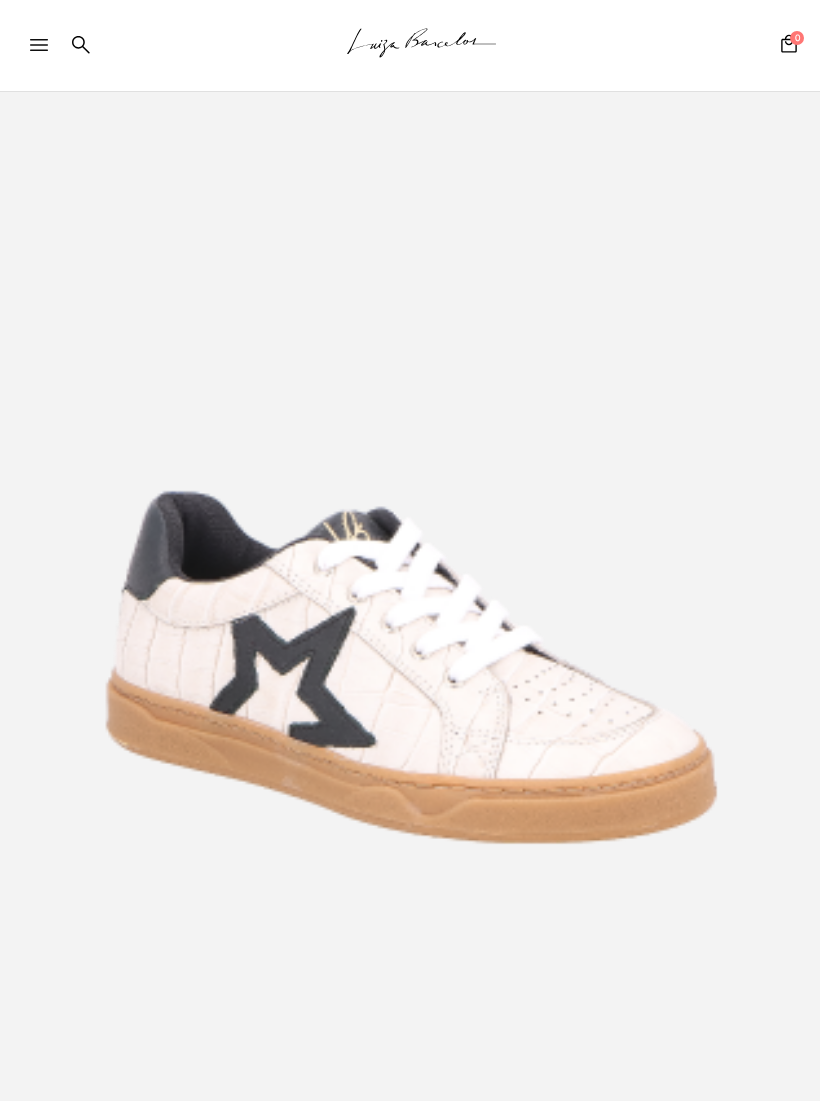 click at bounding box center [48, 51] 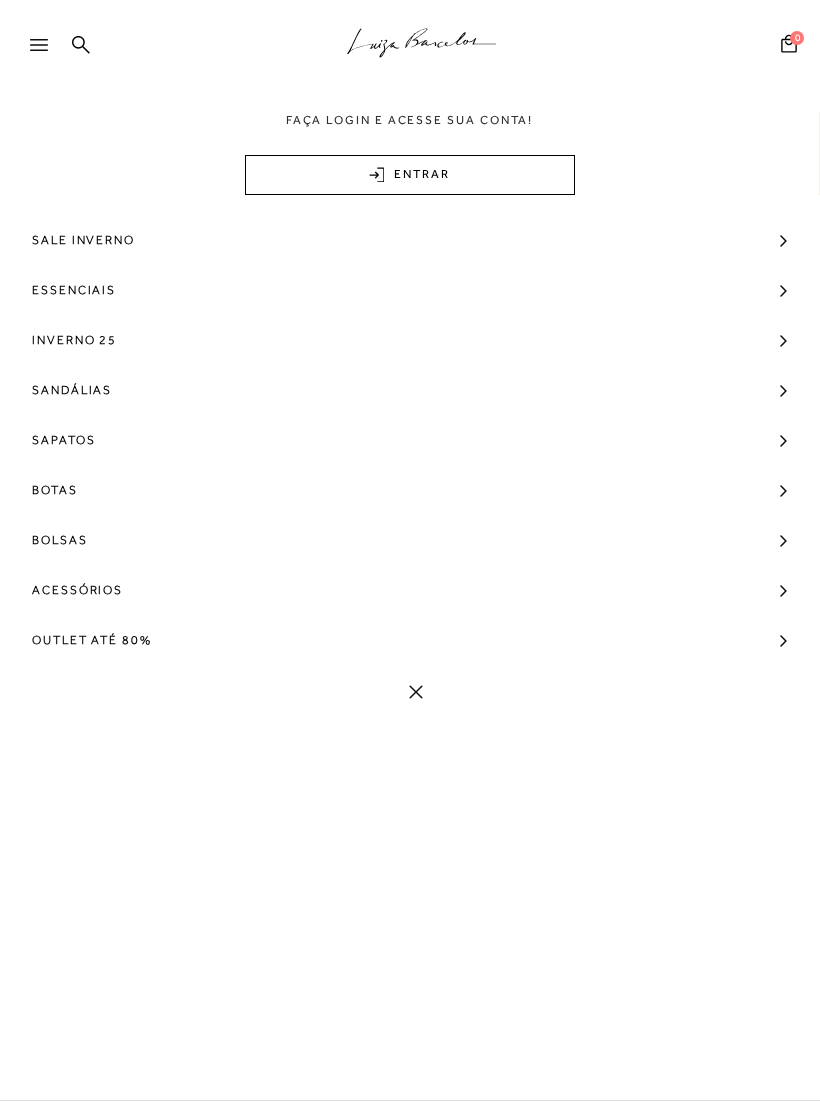 scroll, scrollTop: 0, scrollLeft: 0, axis: both 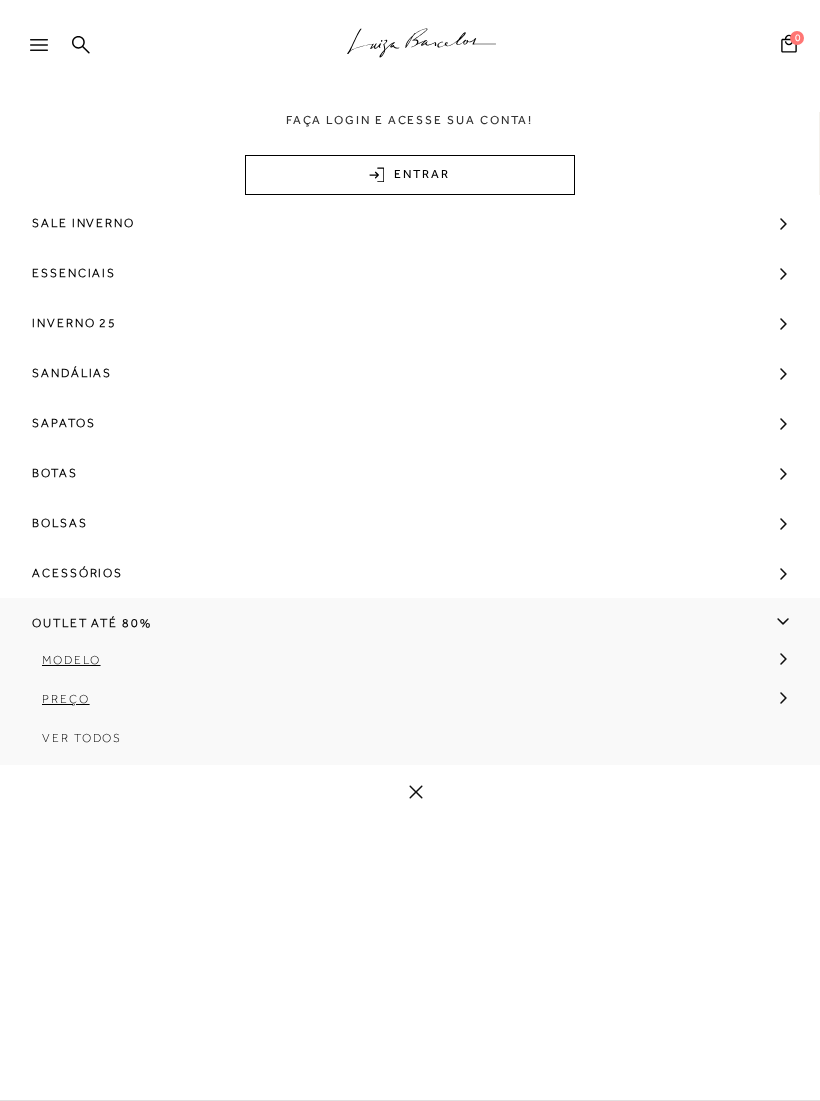 click on "Modelo" at bounding box center (71, 660) 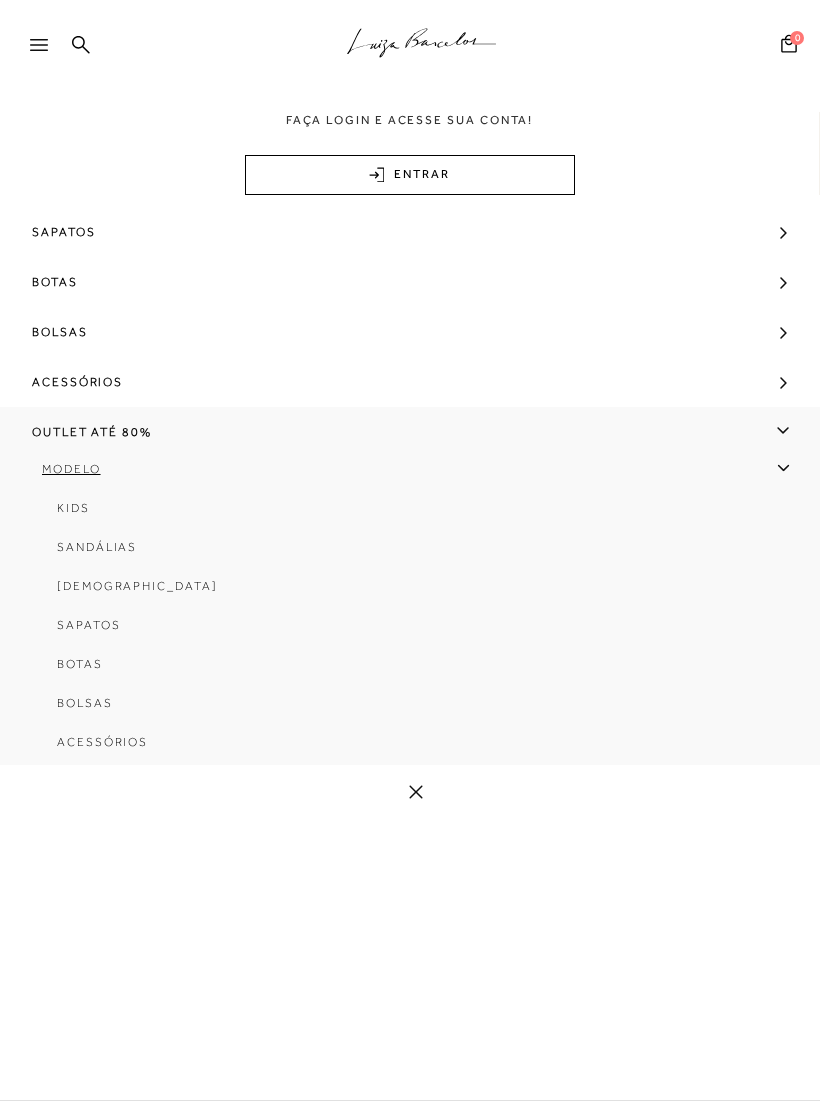 scroll, scrollTop: 235, scrollLeft: 0, axis: vertical 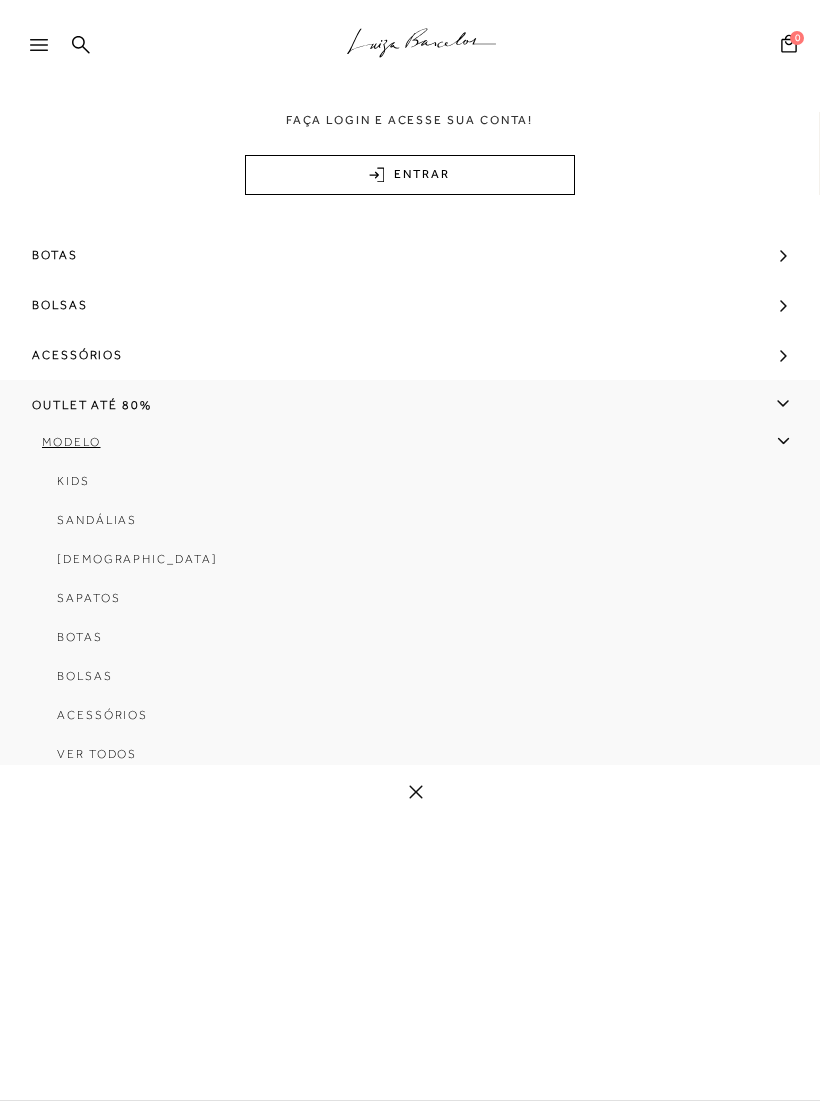 click on "Botas" at bounding box center (80, 637) 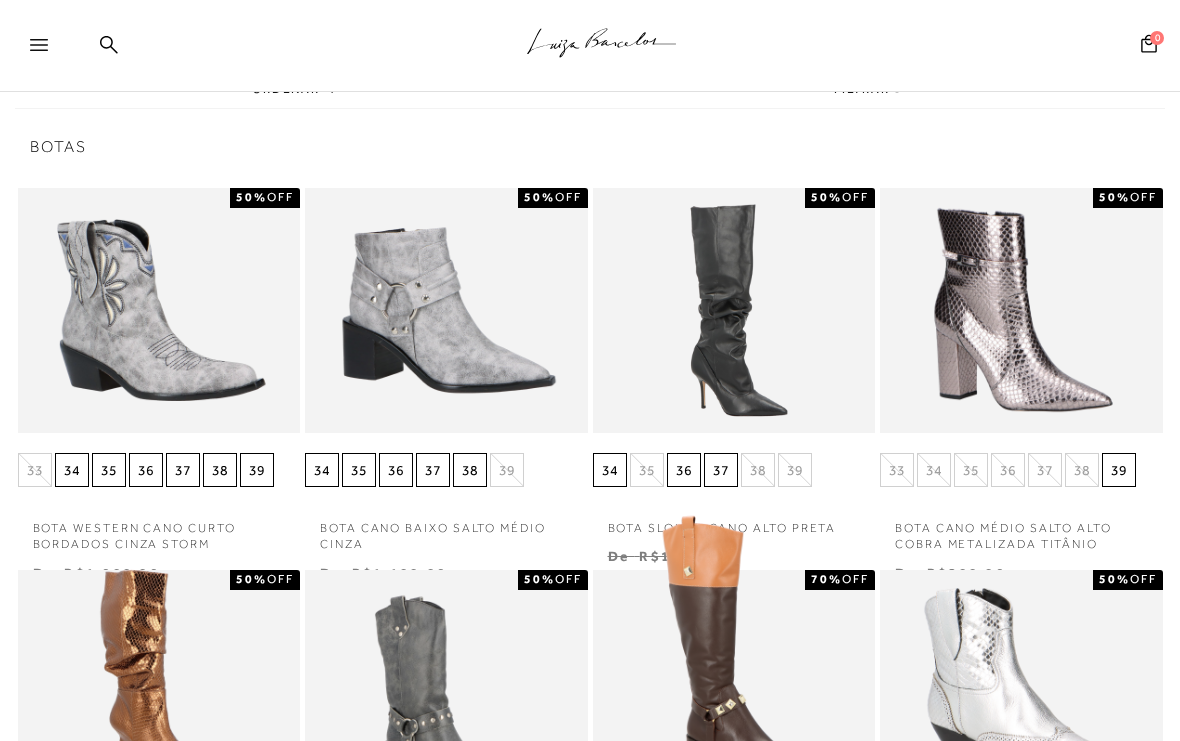 scroll, scrollTop: 0, scrollLeft: 0, axis: both 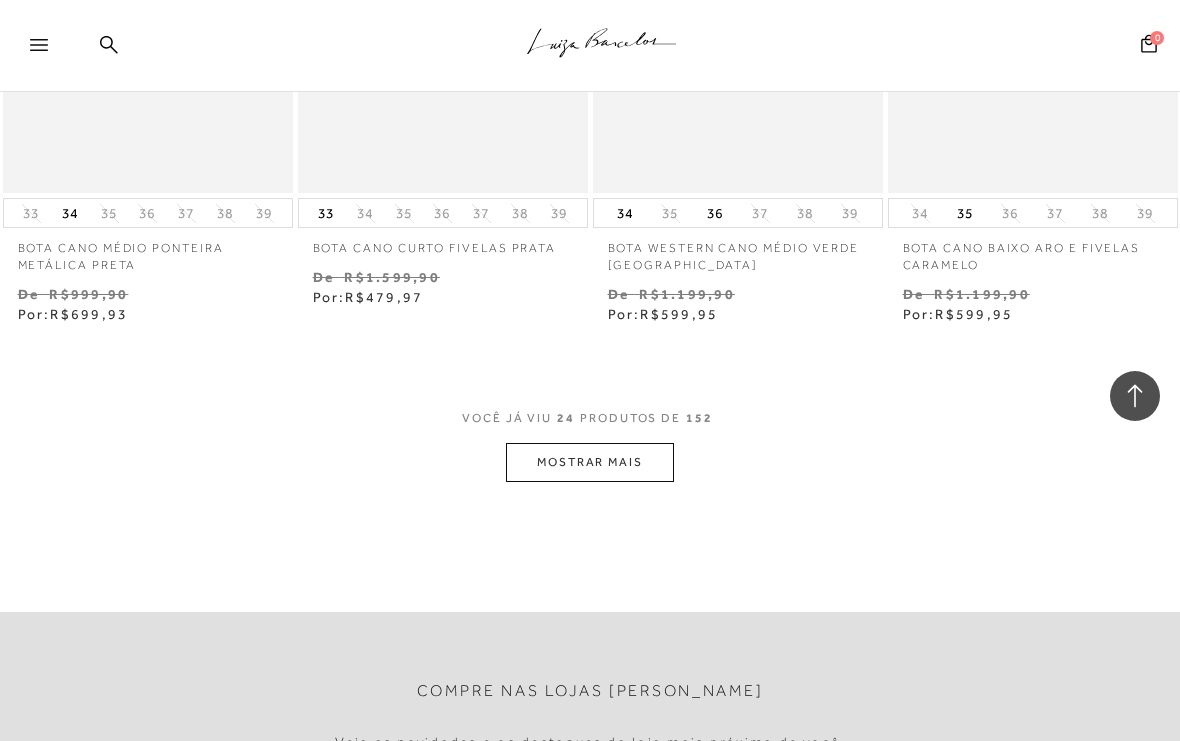 click on "MOSTRAR MAIS" at bounding box center [590, 462] 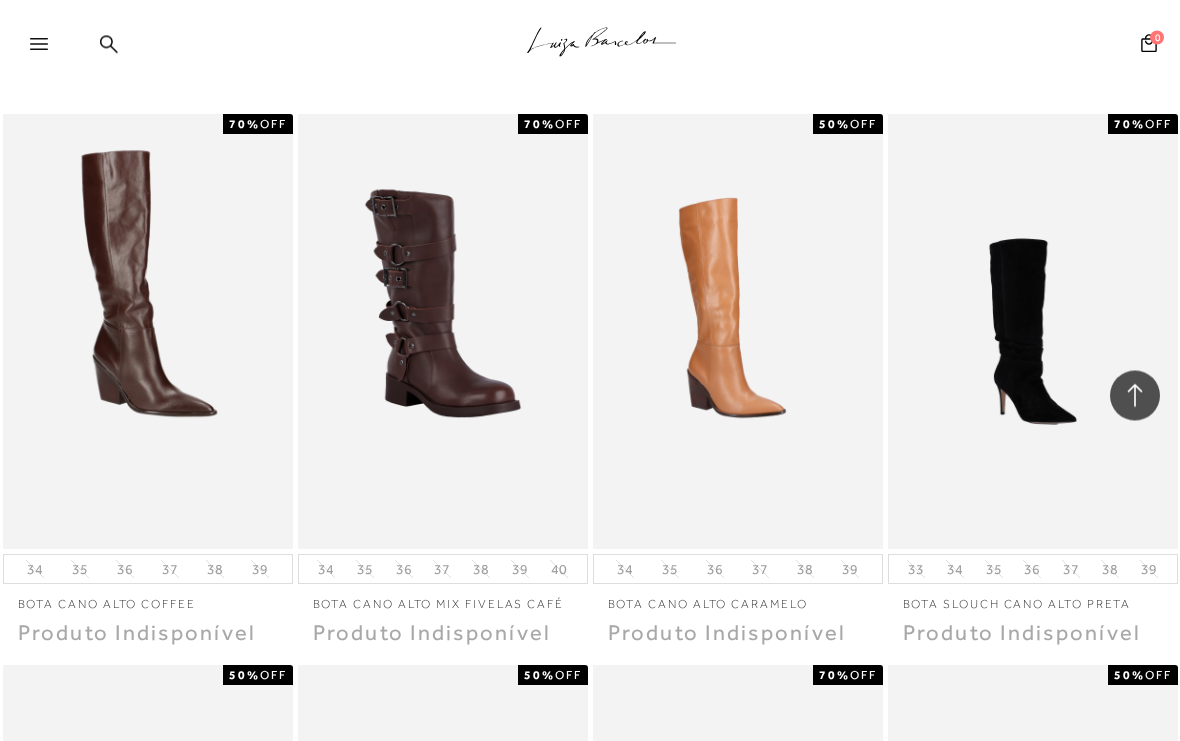 scroll, scrollTop: 4722, scrollLeft: 0, axis: vertical 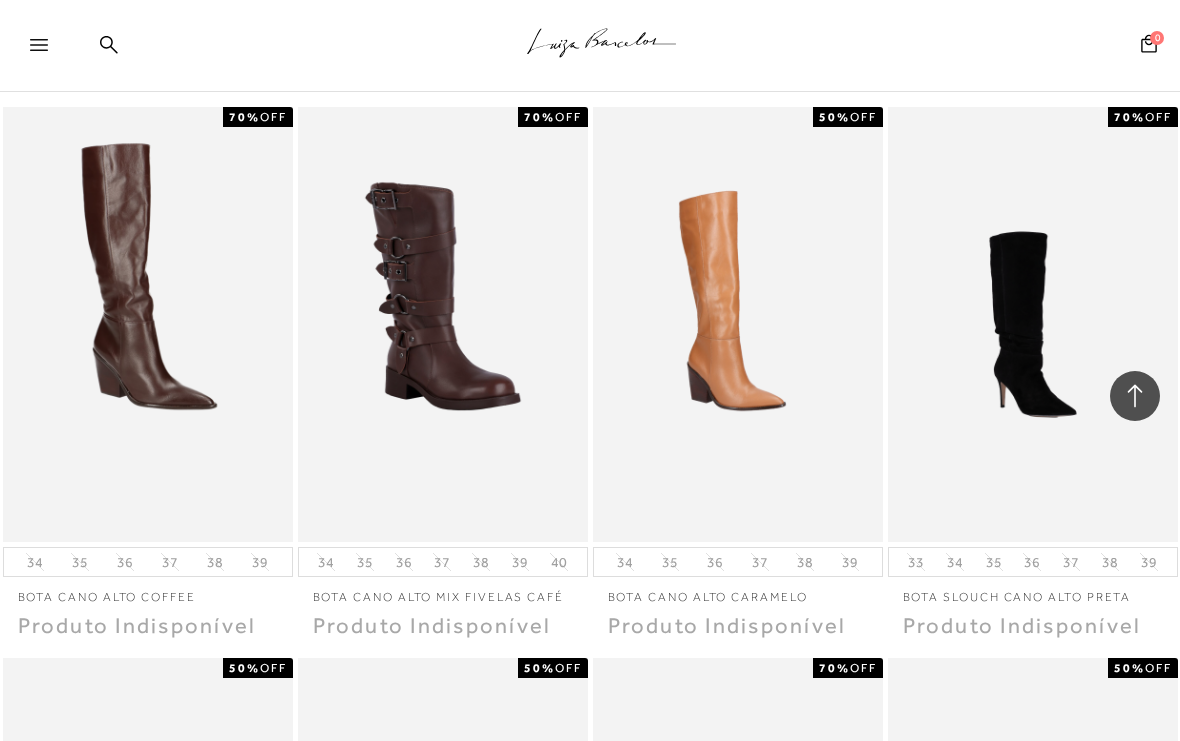 click at bounding box center [149, 324] 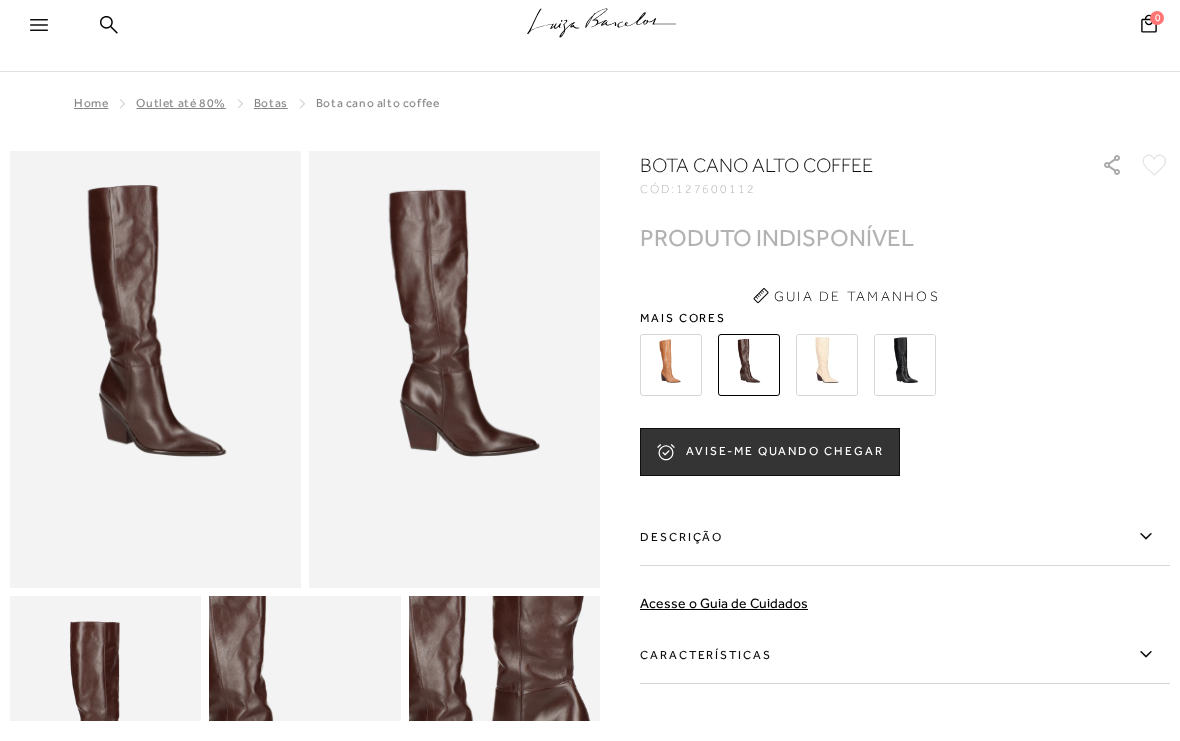 scroll, scrollTop: 23, scrollLeft: 0, axis: vertical 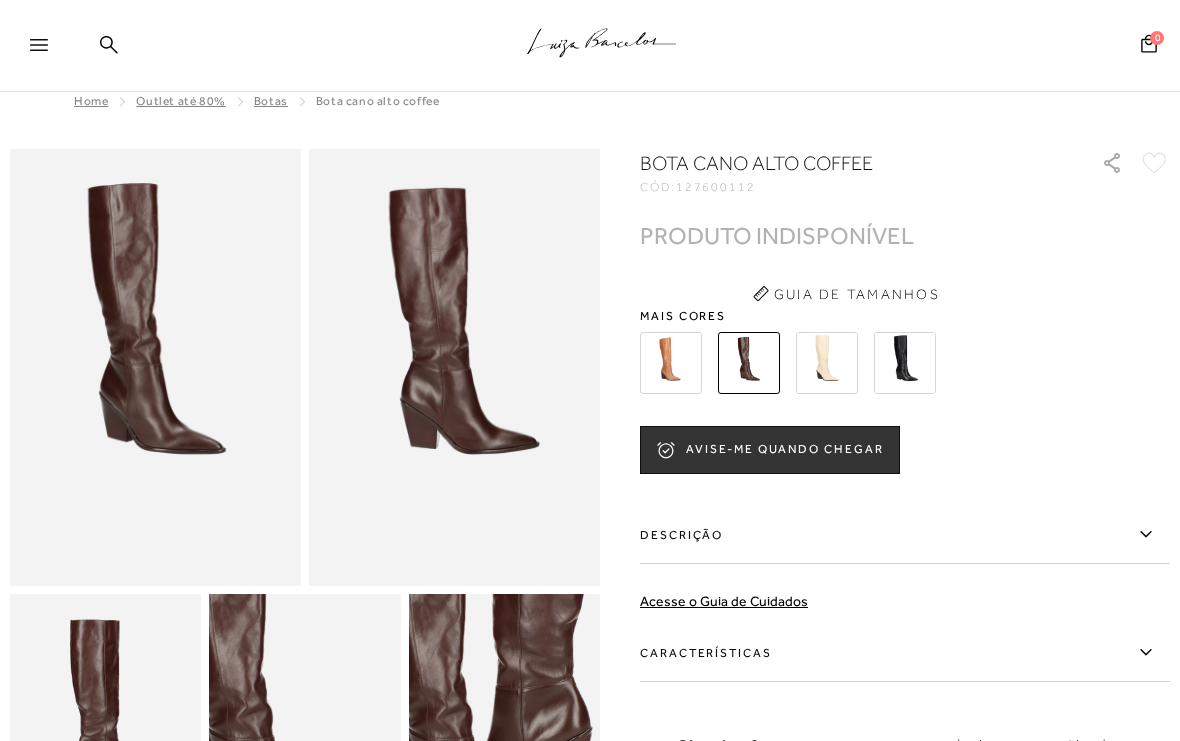 click at bounding box center (905, 363) 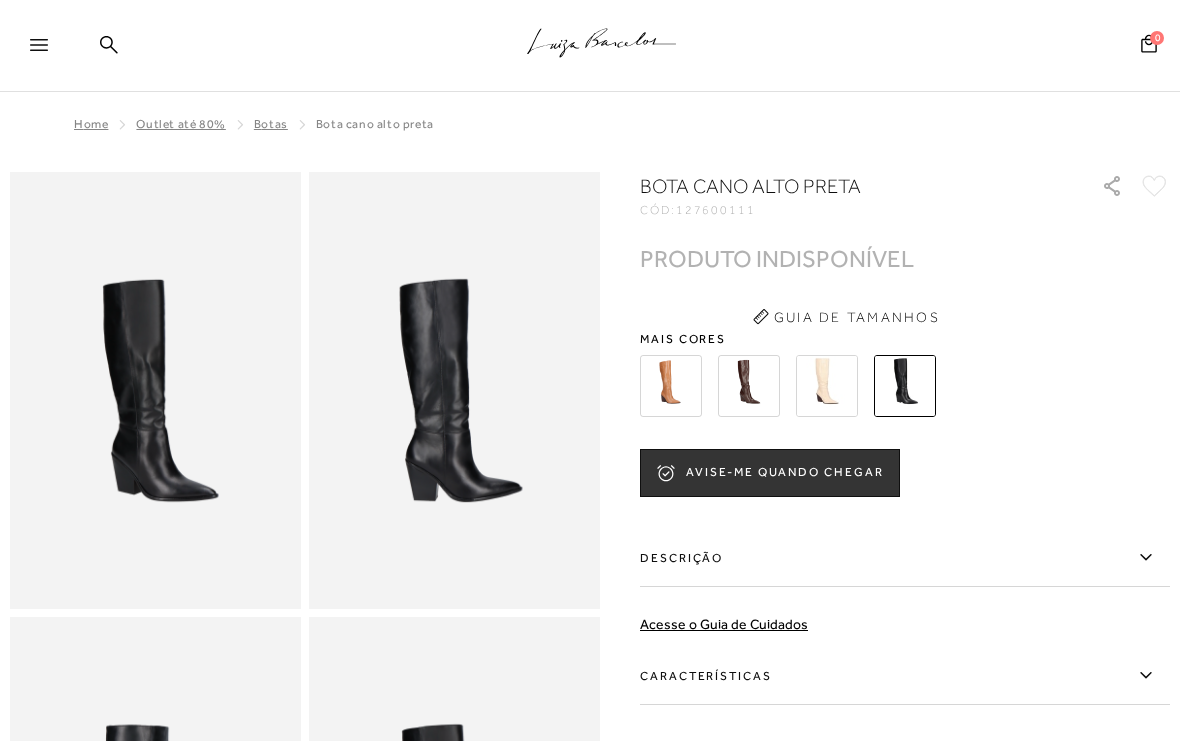 scroll, scrollTop: 0, scrollLeft: 0, axis: both 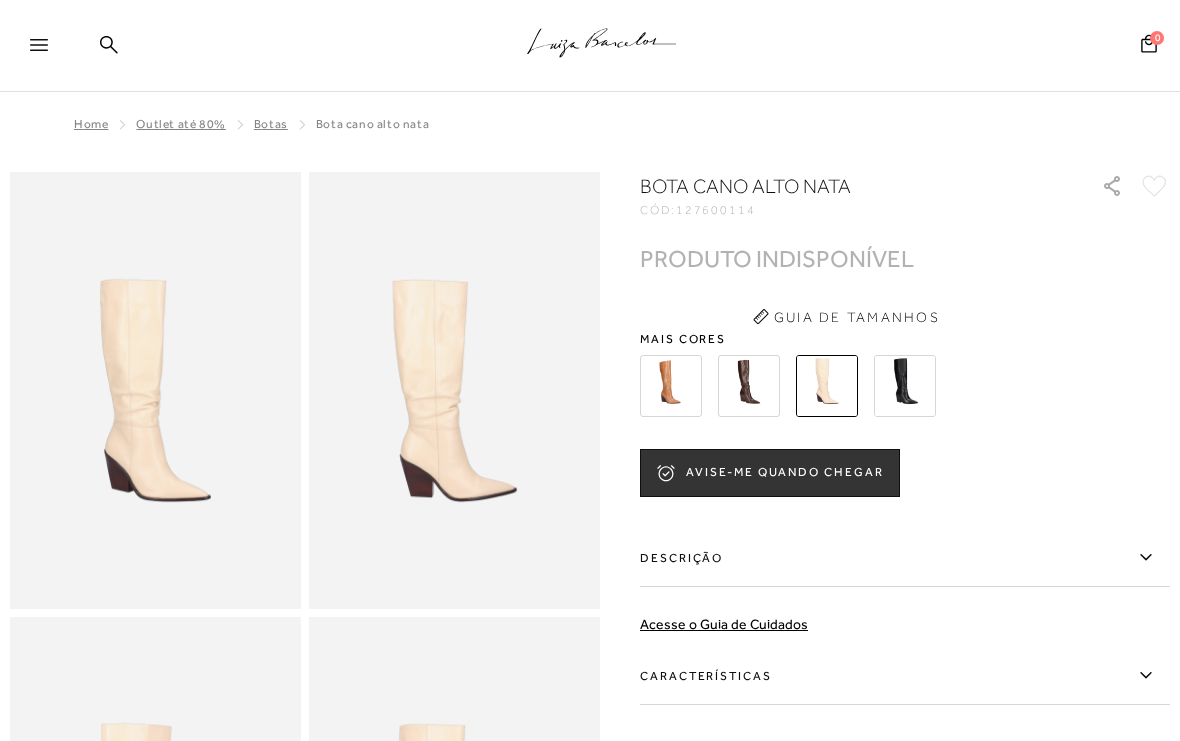 click at bounding box center [671, 386] 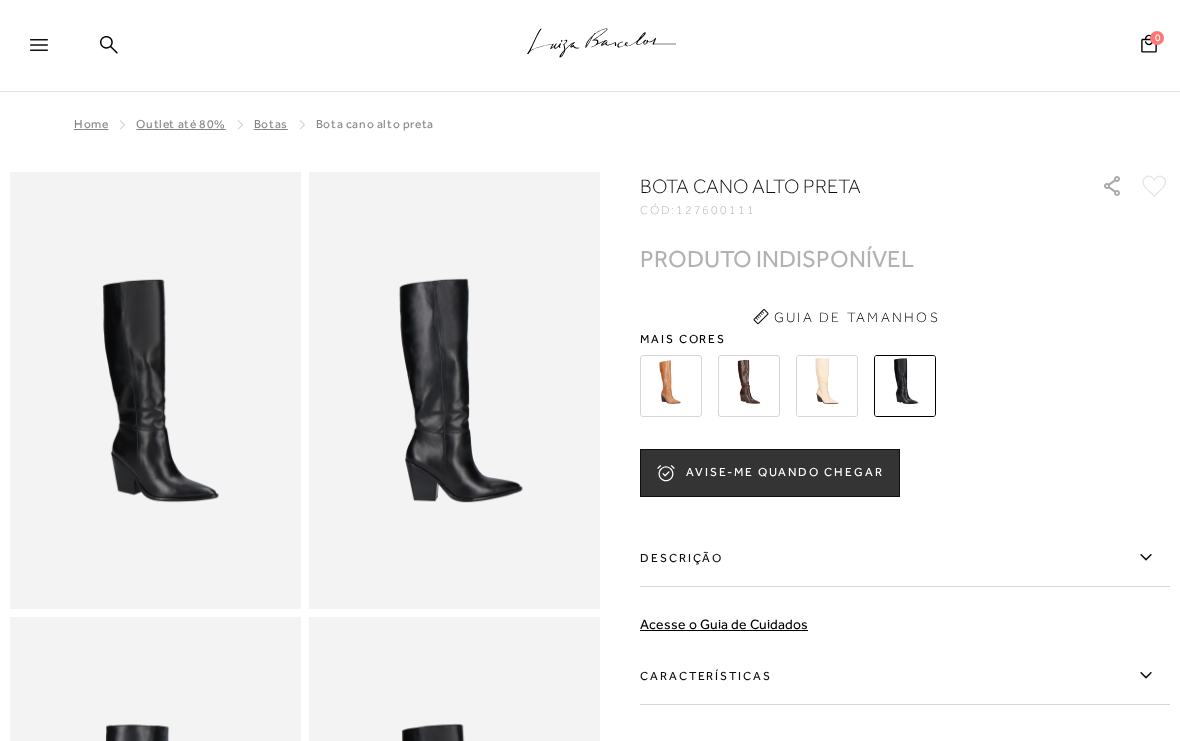scroll, scrollTop: 0, scrollLeft: 0, axis: both 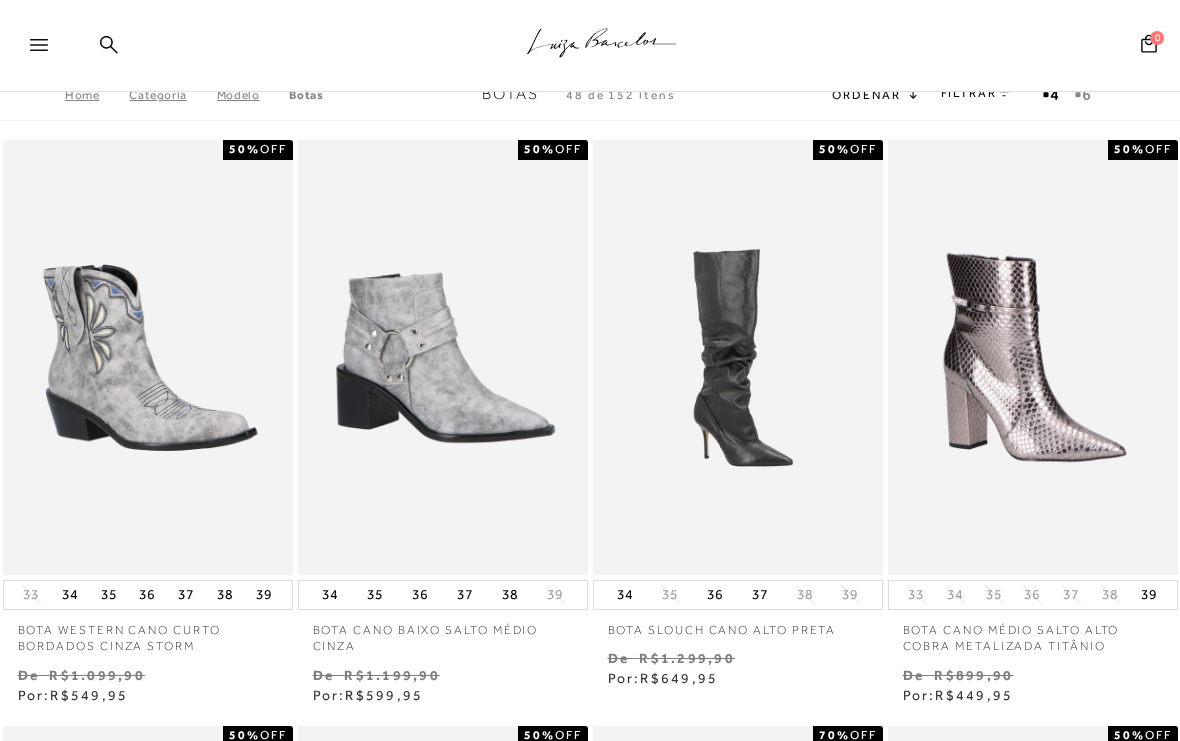 click on ".a{fill-rule:evenodd;stroke:#000!important;stroke-width:0!important;}" 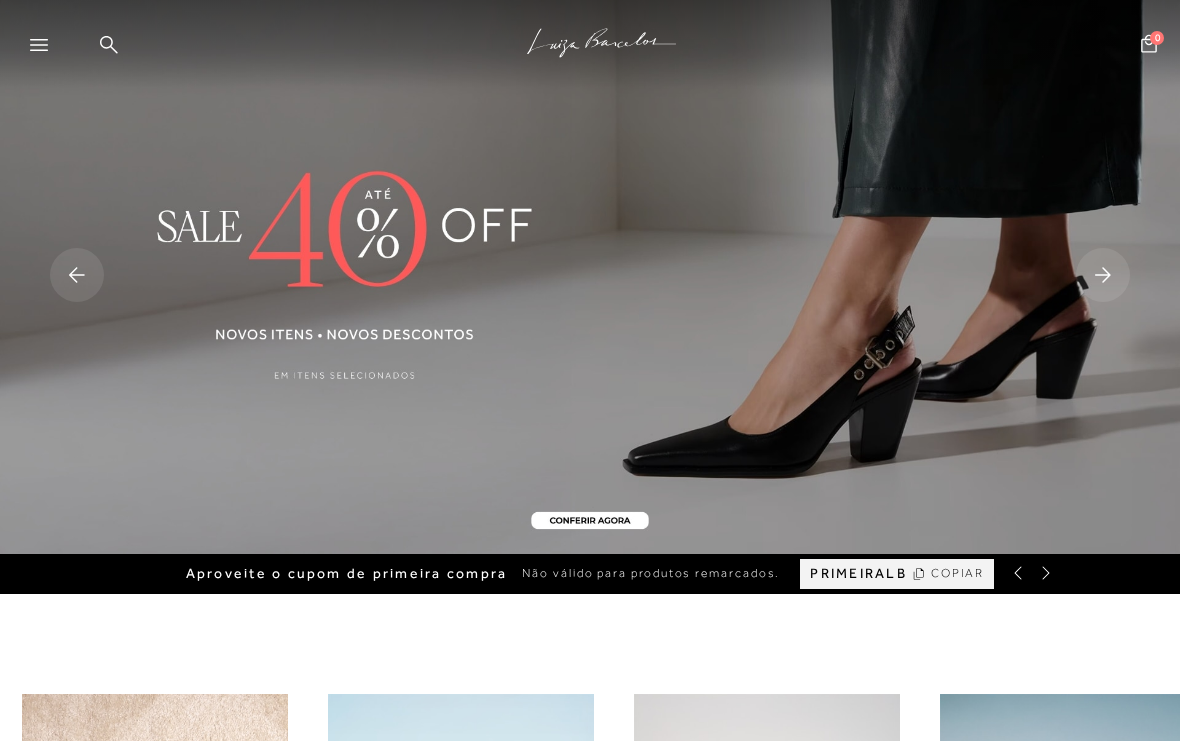 scroll, scrollTop: 0, scrollLeft: 0, axis: both 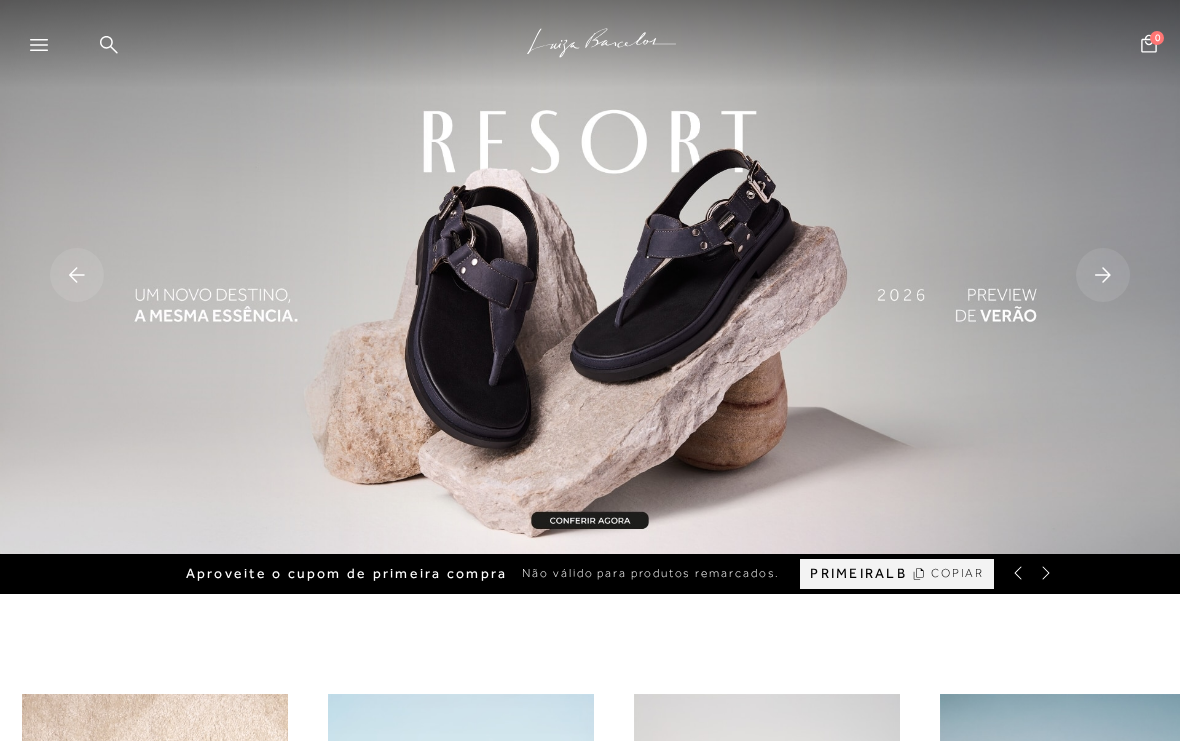click 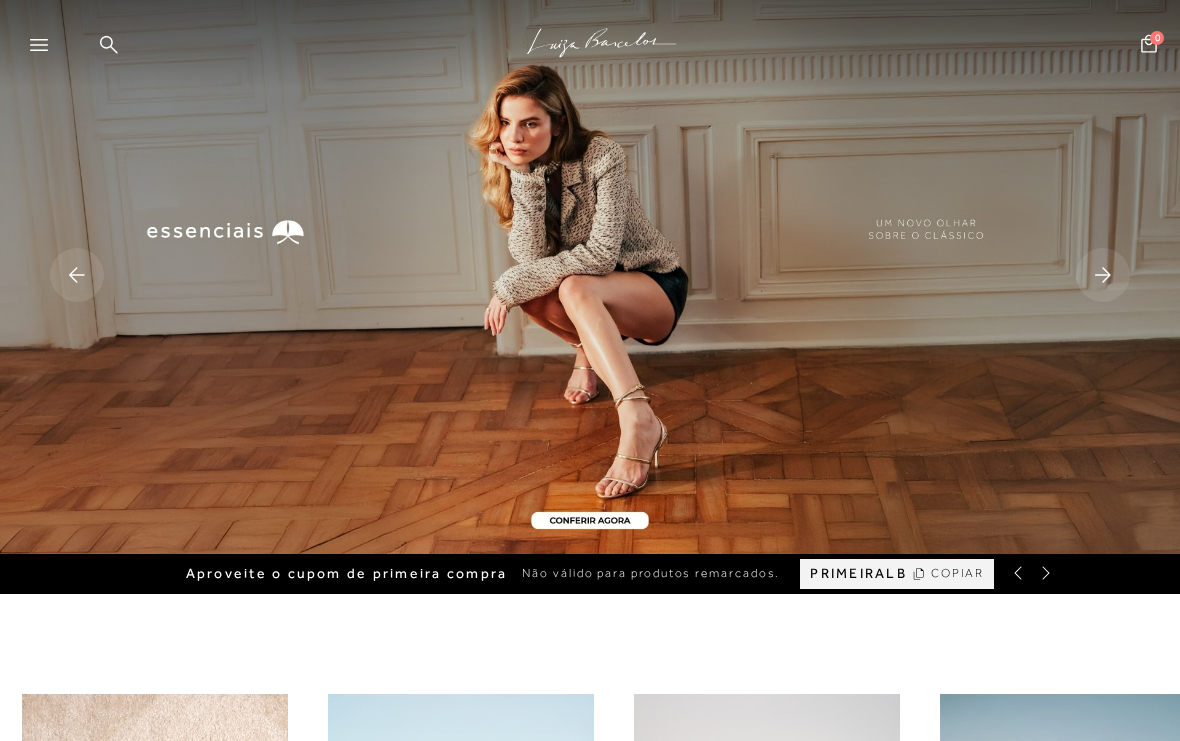 click 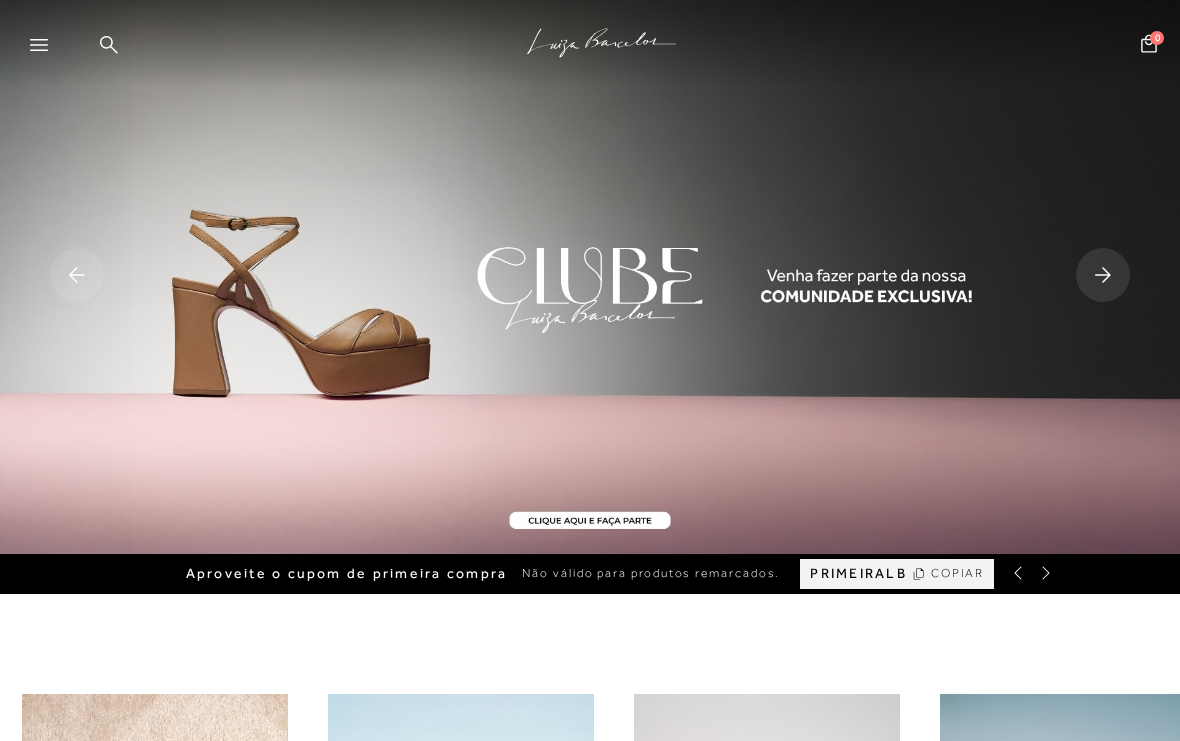 click 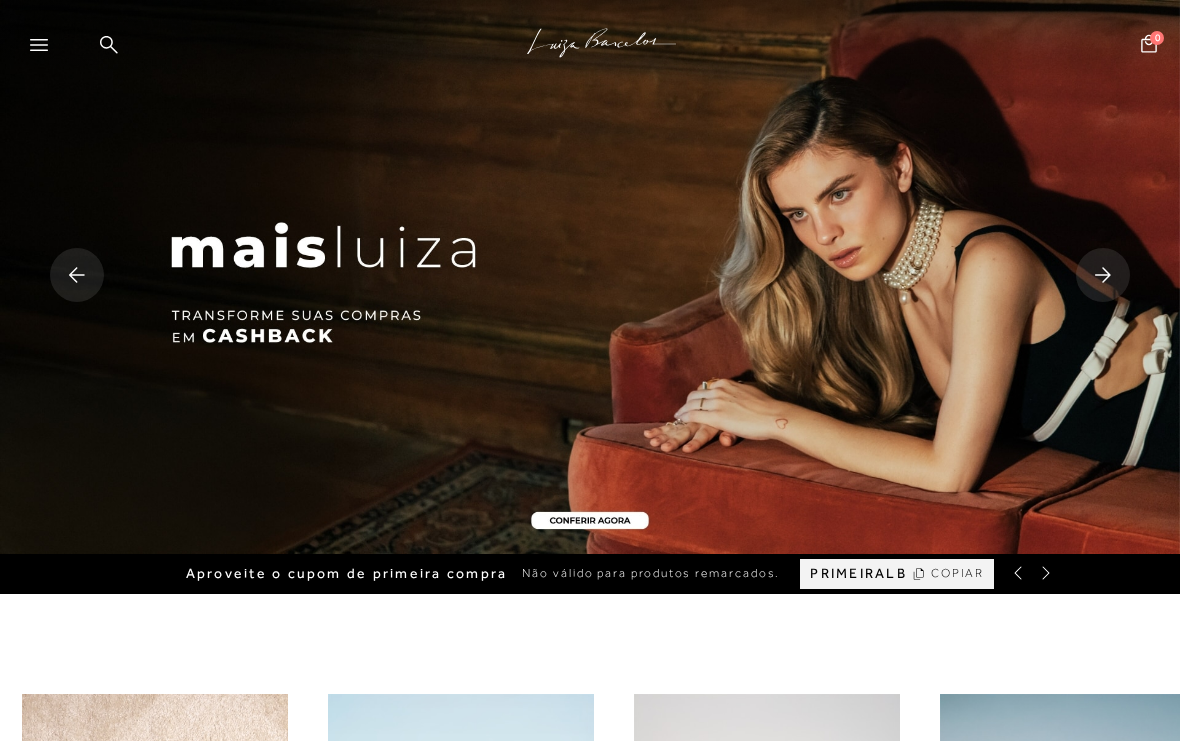 click 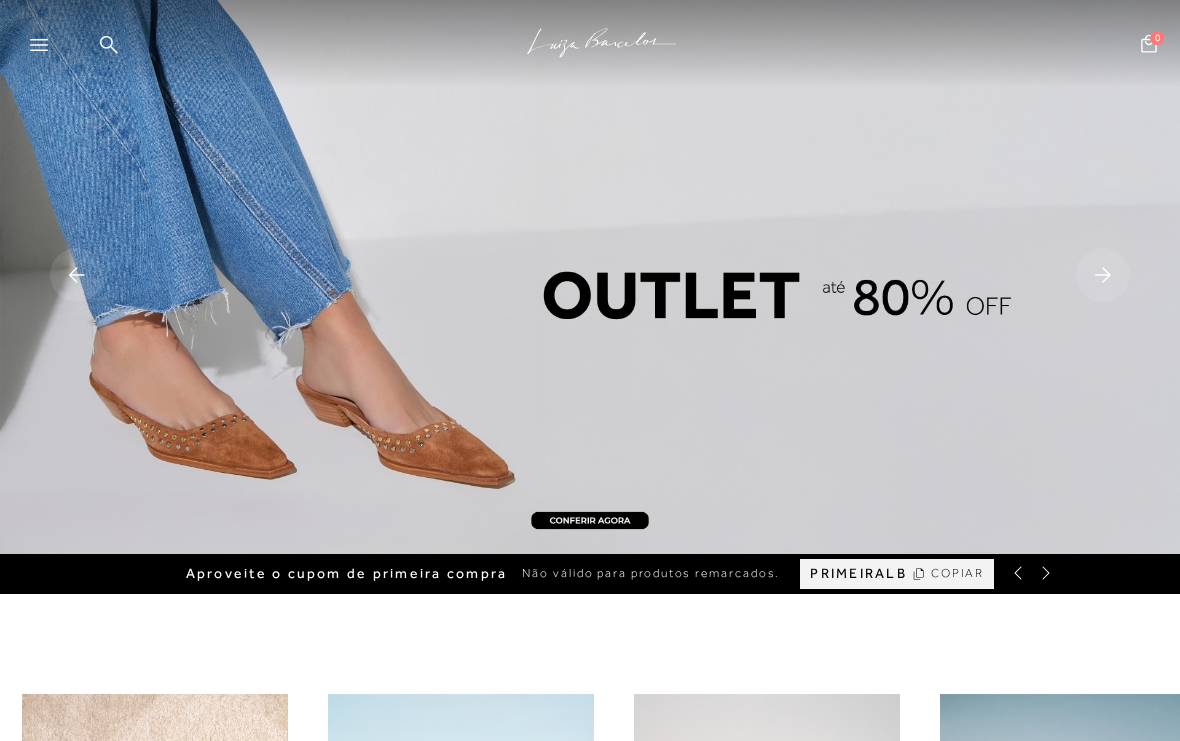 click at bounding box center [590, 277] 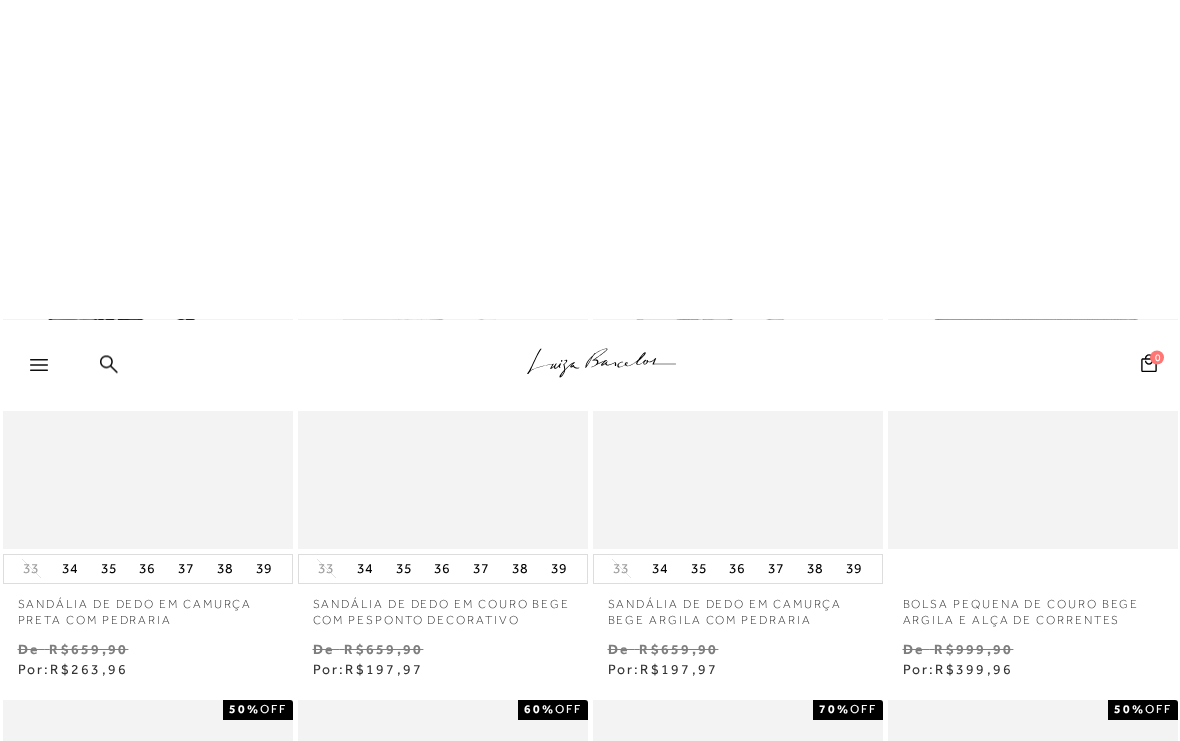 scroll, scrollTop: 0, scrollLeft: 0, axis: both 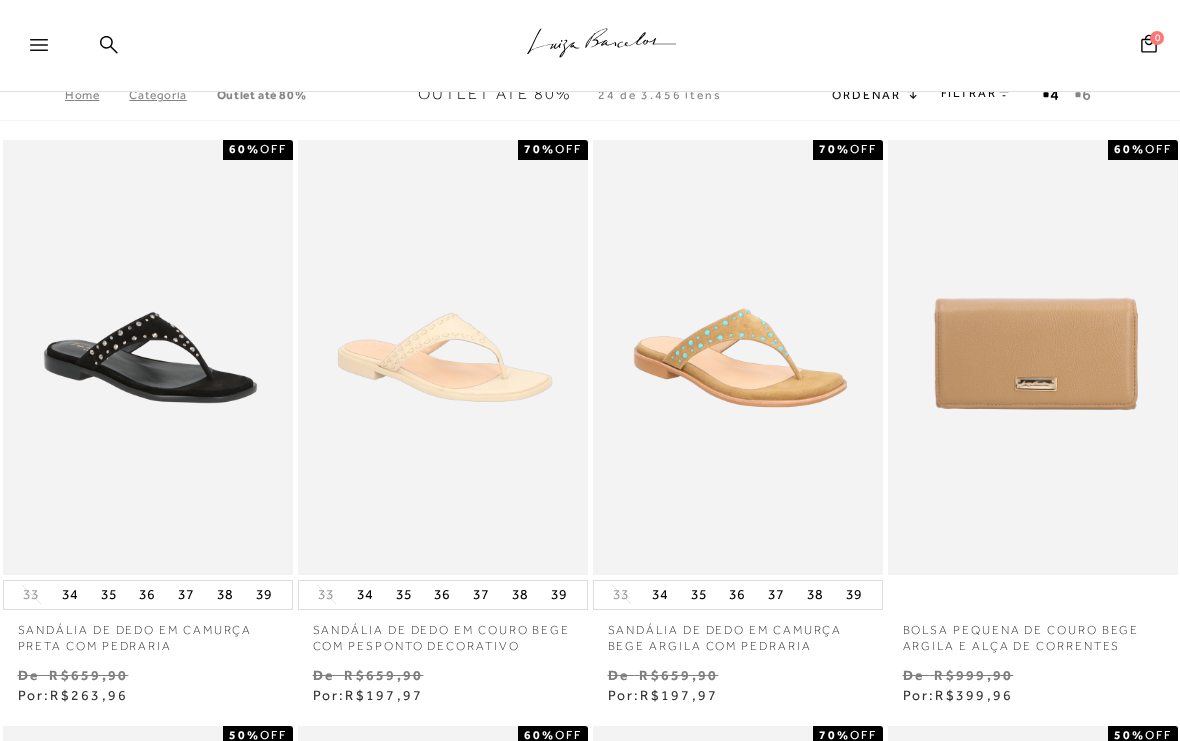 click on "FILTRAR" at bounding box center [976, 93] 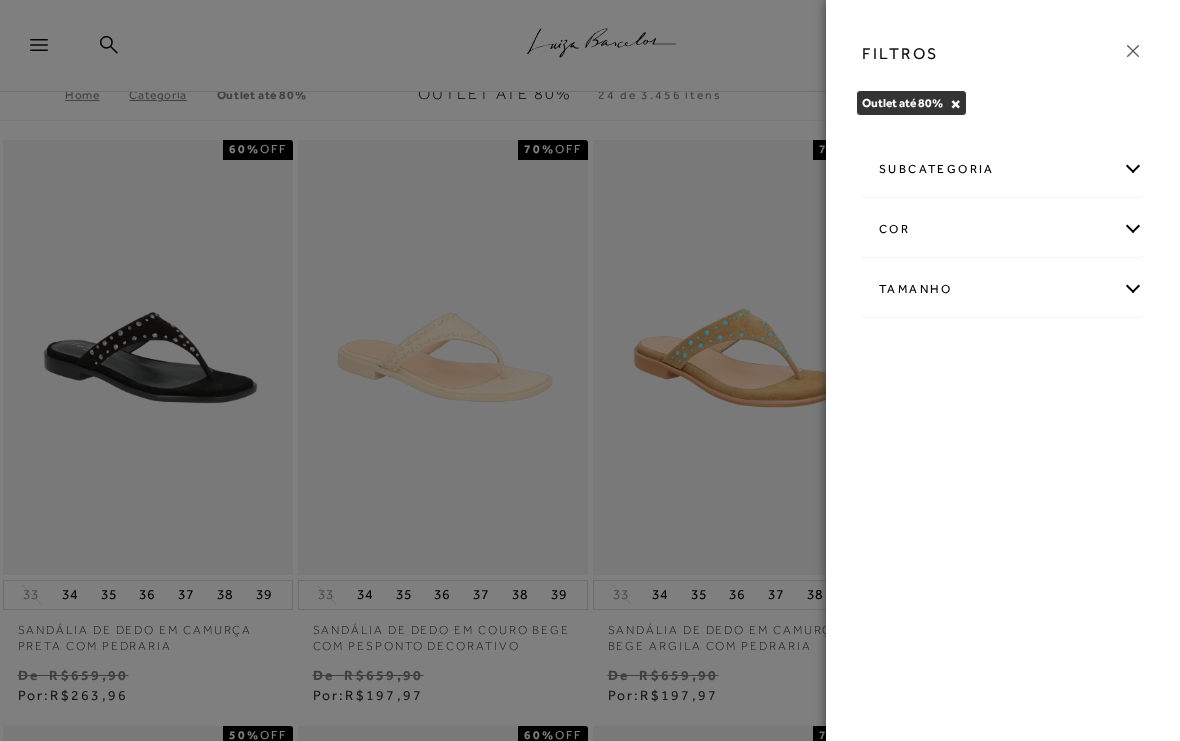 click on "subcategoria" at bounding box center (1003, 169) 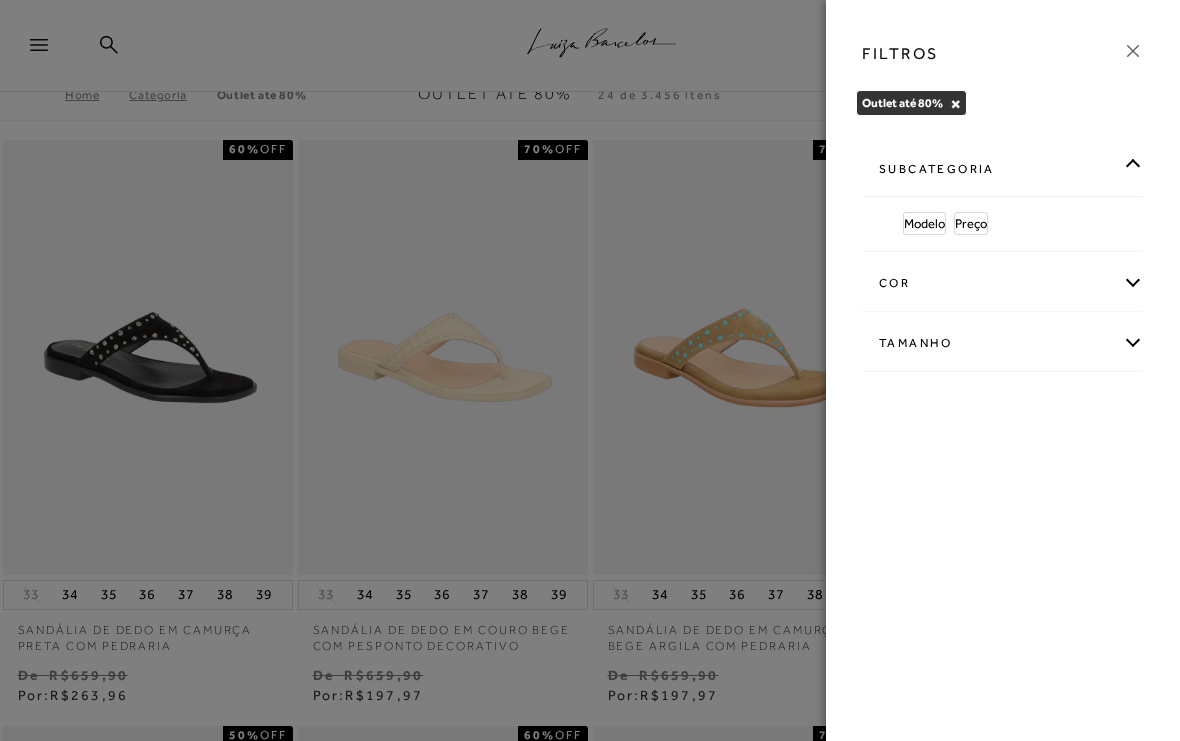 click on "subcategoria" at bounding box center (1003, 169) 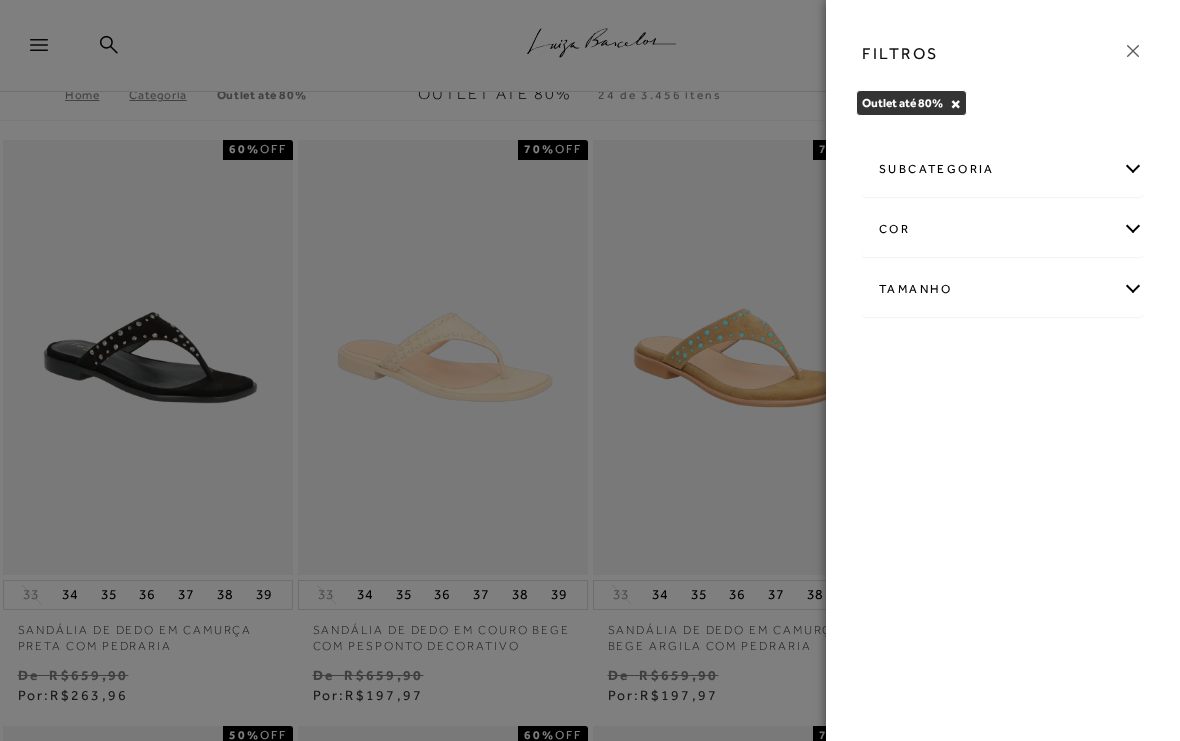 click on "FILTROS" at bounding box center (1003, 54) 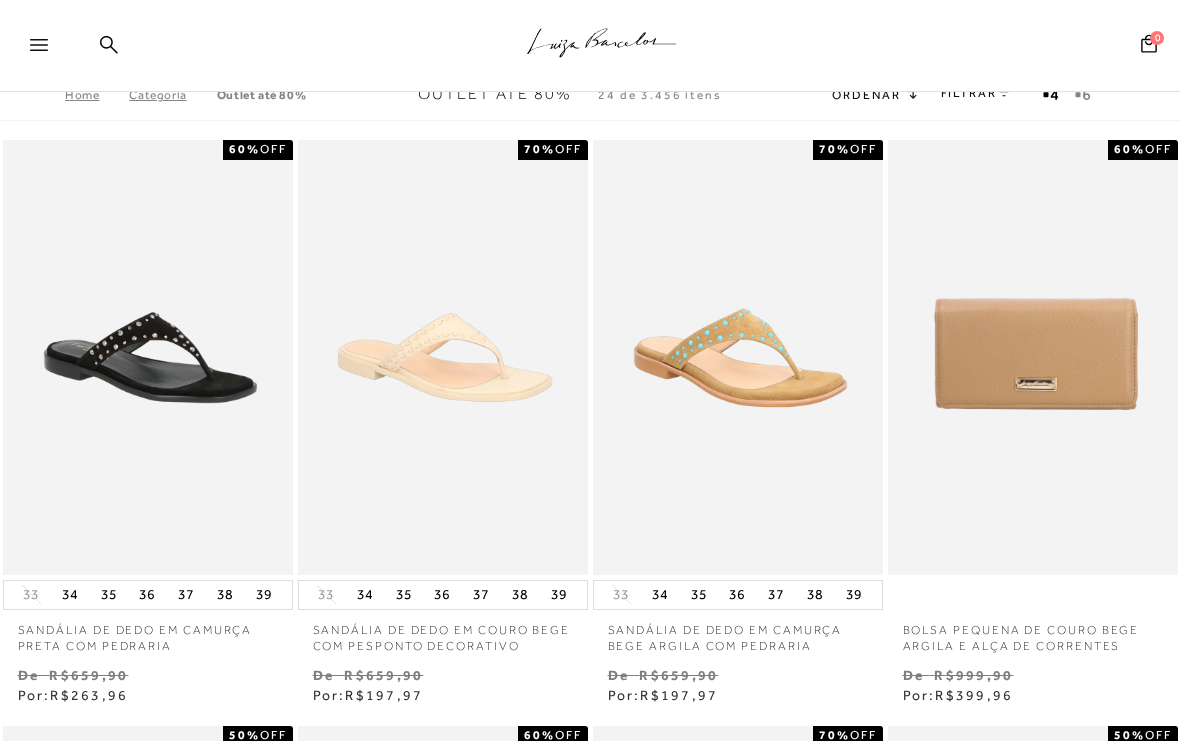 click 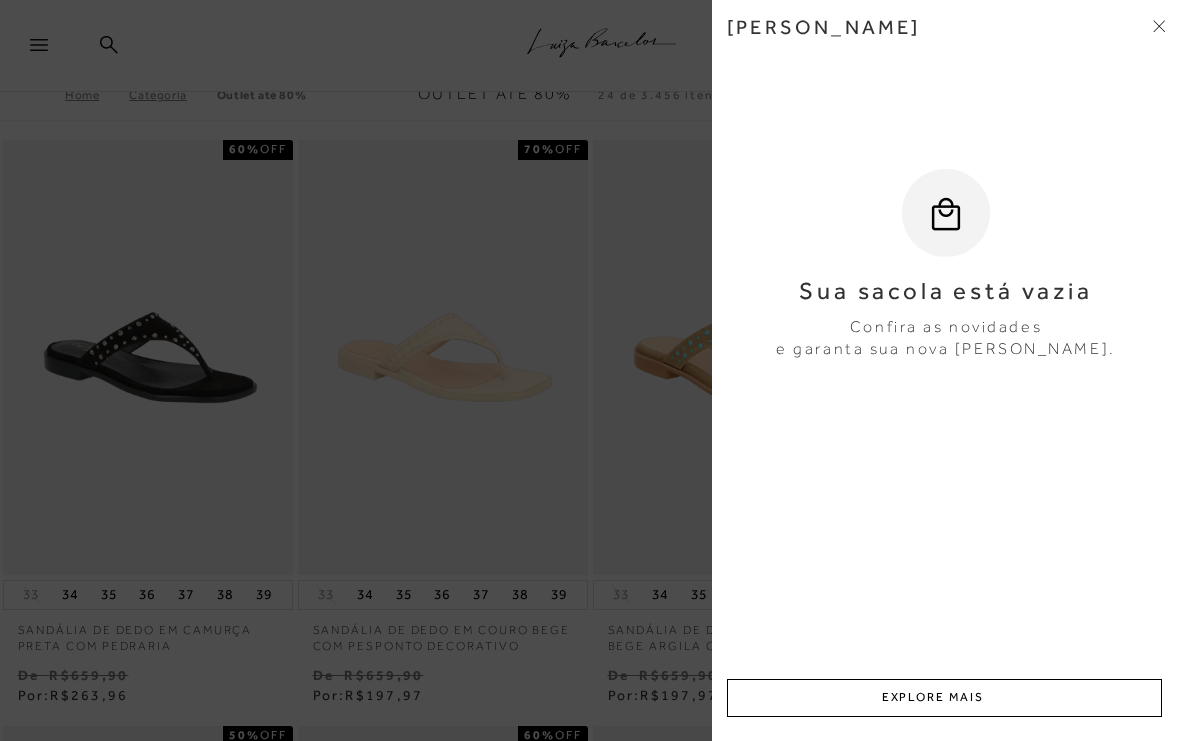 click on "[PERSON_NAME]" at bounding box center [946, 42] 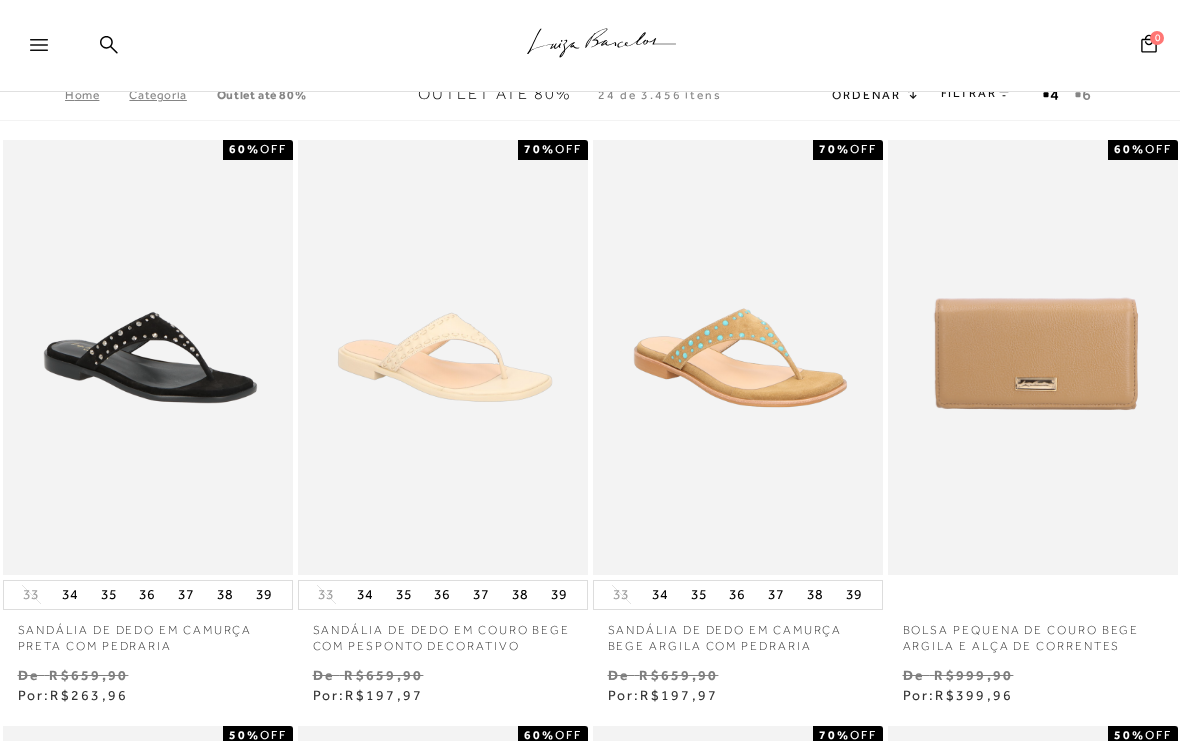 click on "Ordenar" at bounding box center (874, 94) 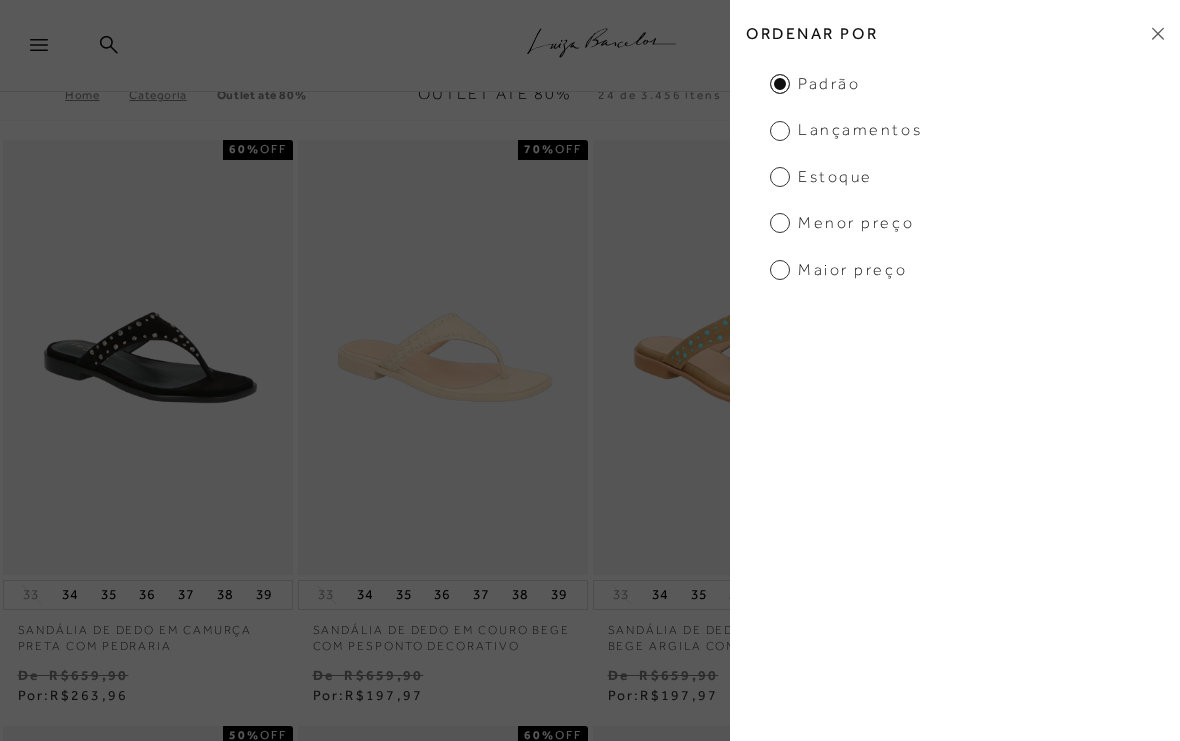 click on "Lançamentos" at bounding box center [846, 130] 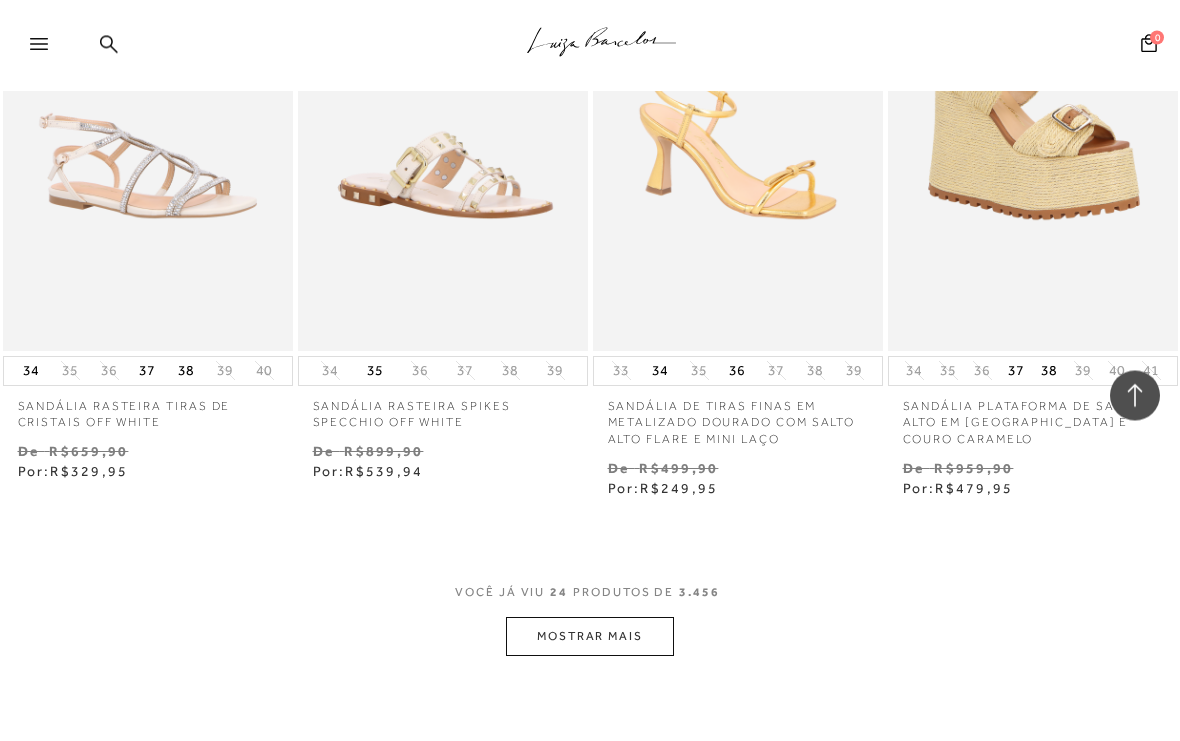 scroll, scrollTop: 6719, scrollLeft: 0, axis: vertical 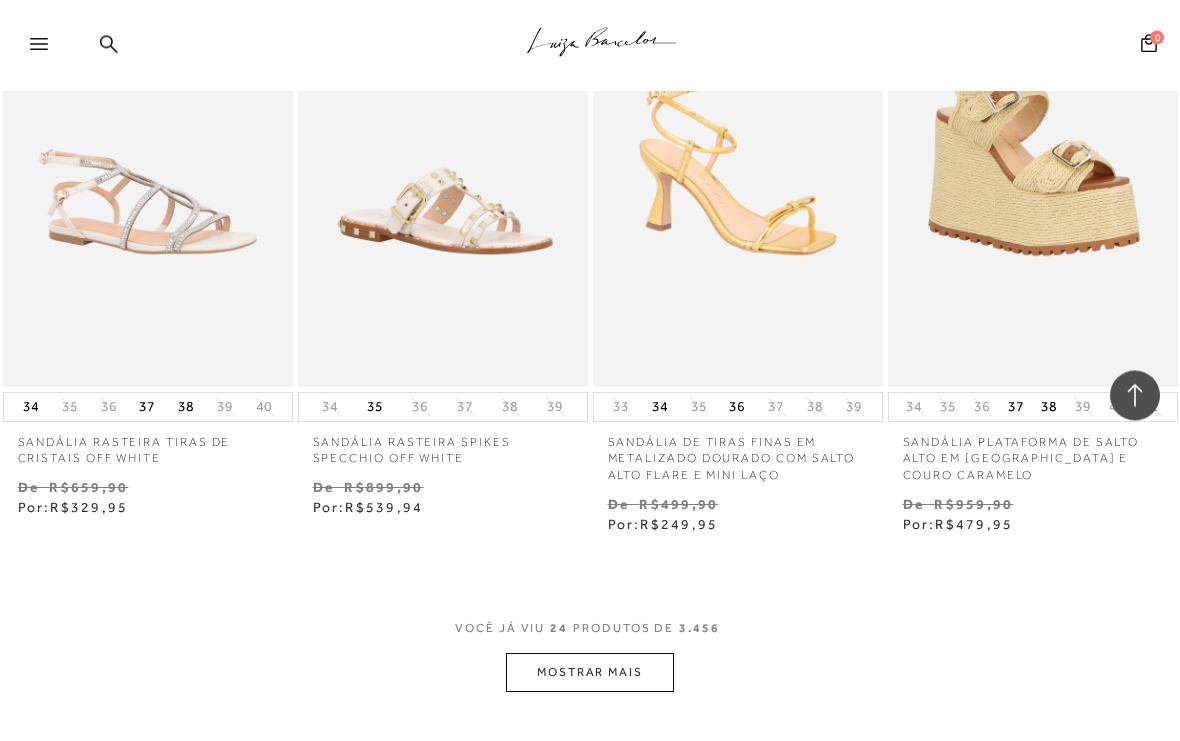click on "MOSTRAR MAIS" at bounding box center [590, 673] 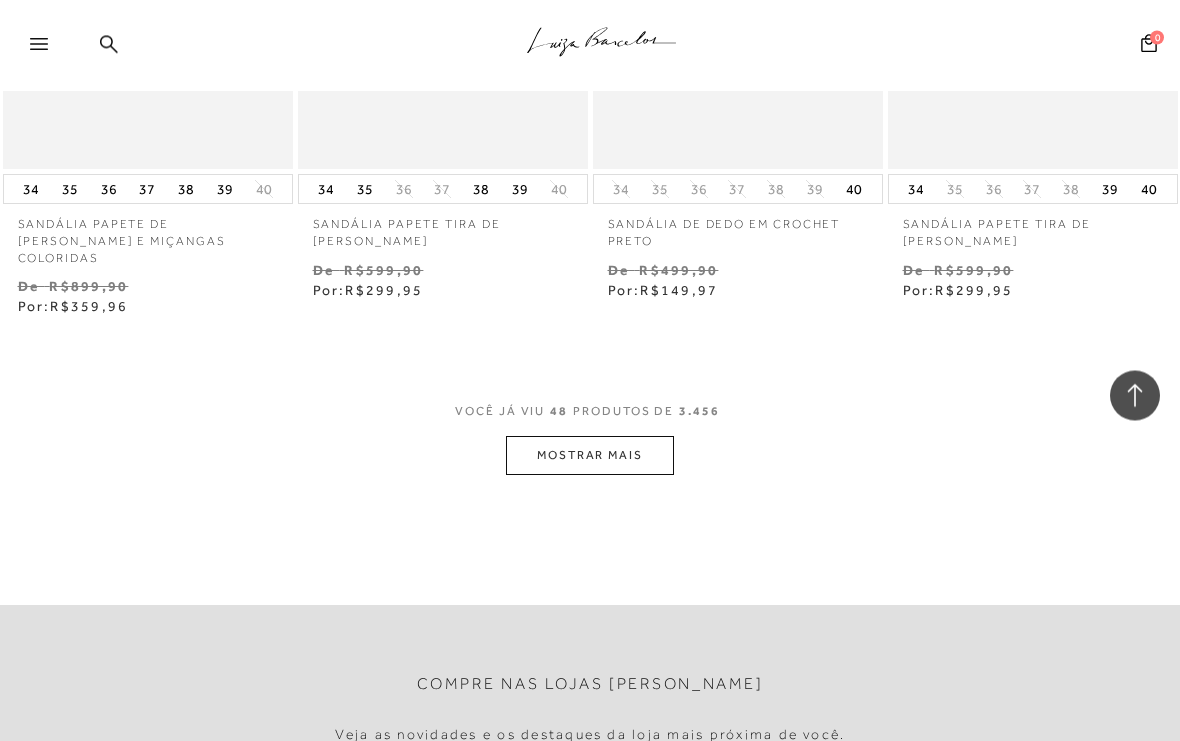 scroll, scrollTop: 10505, scrollLeft: 0, axis: vertical 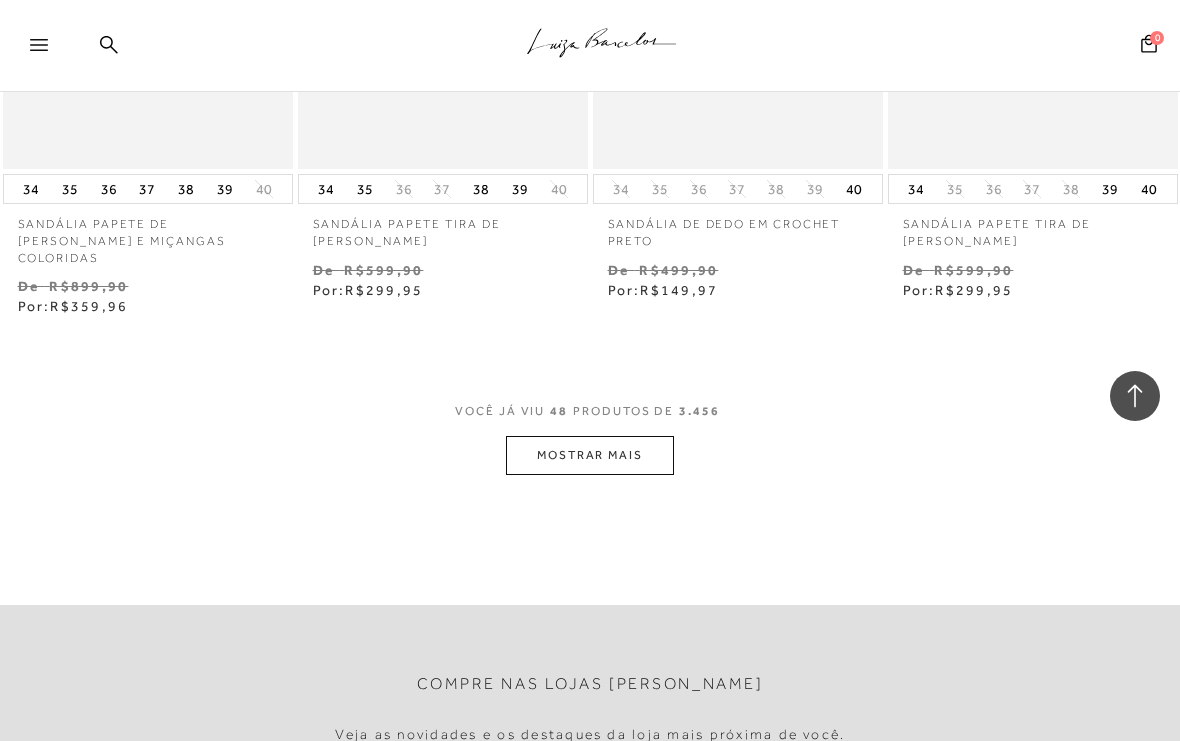 click on "MOSTRAR MAIS" at bounding box center (590, 455) 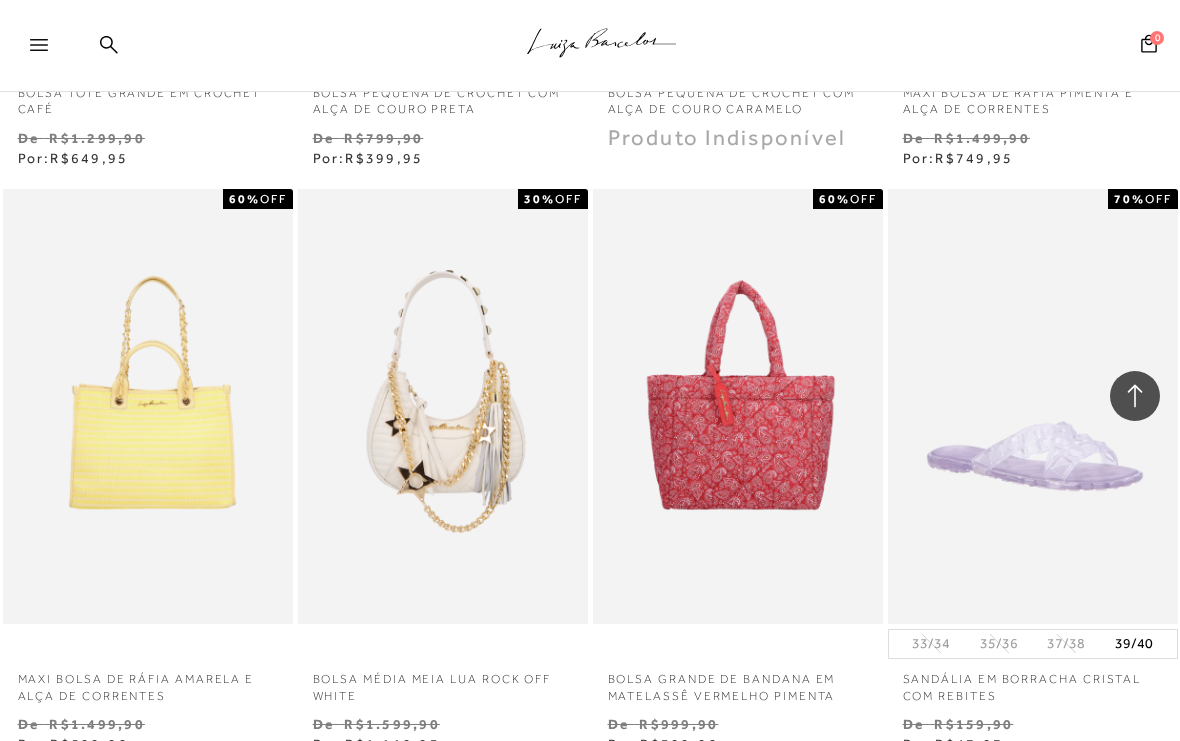 scroll, scrollTop: 12989, scrollLeft: 0, axis: vertical 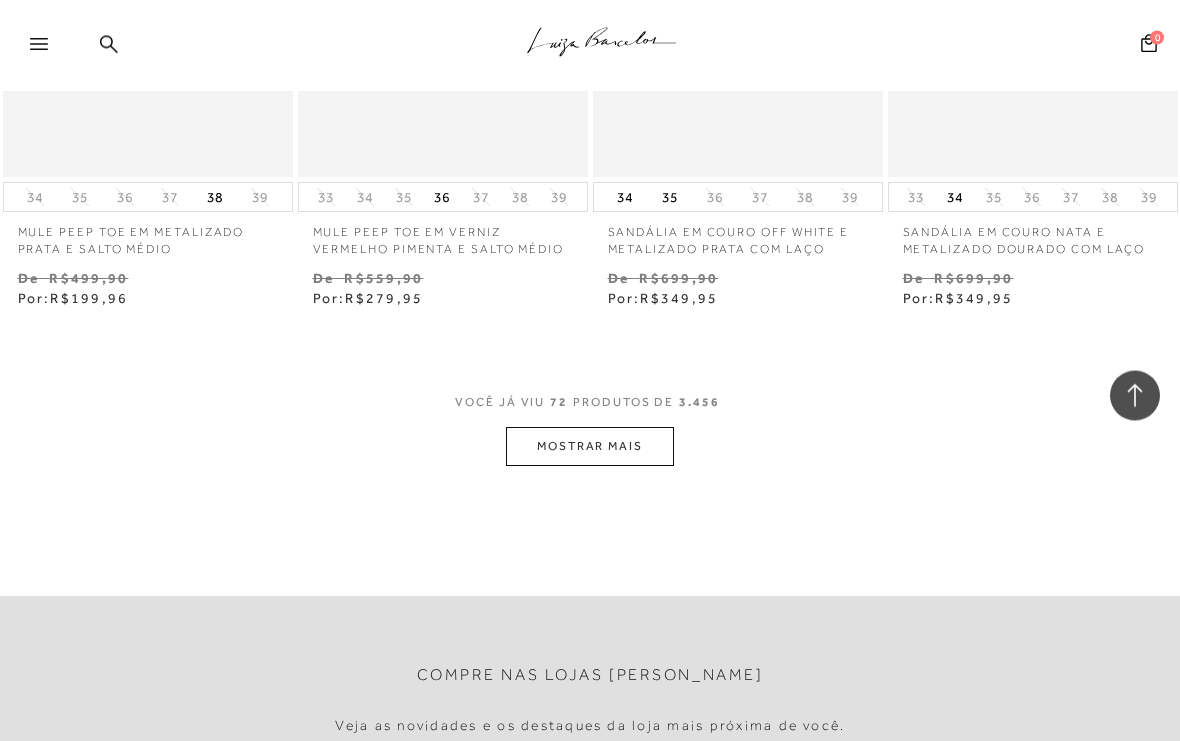 click on "MOSTRAR MAIS" at bounding box center [590, 447] 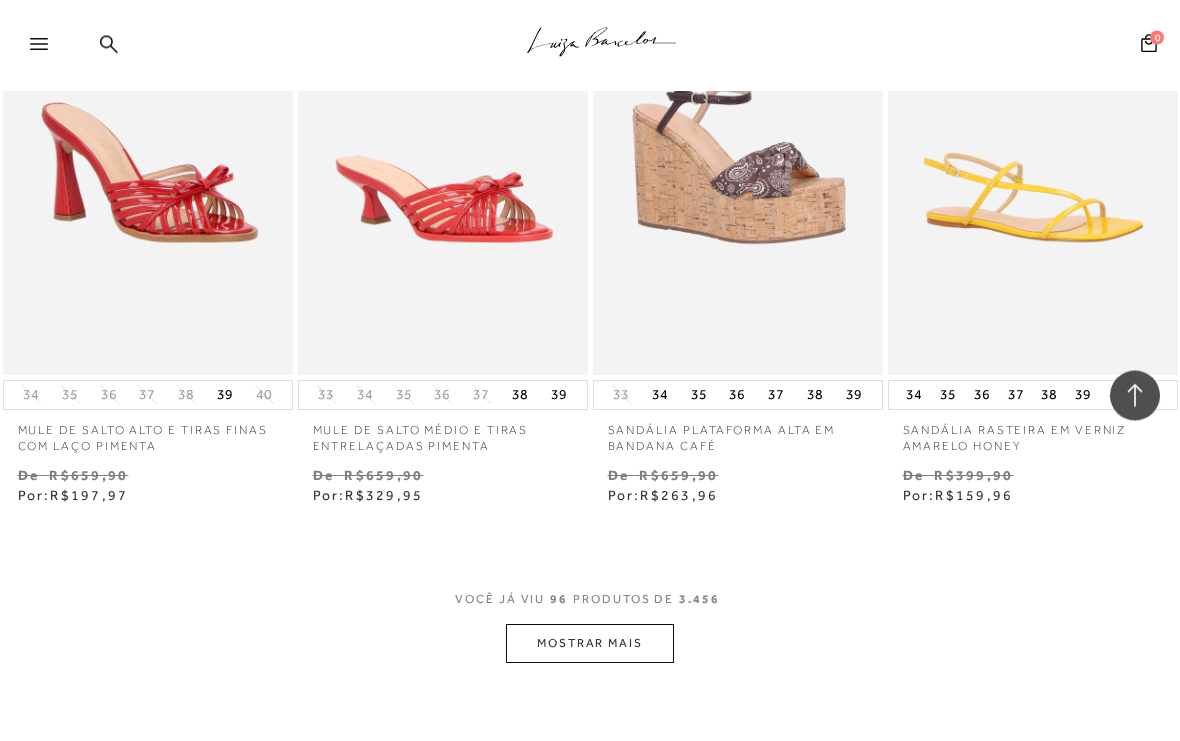 scroll, scrollTop: 17401, scrollLeft: 0, axis: vertical 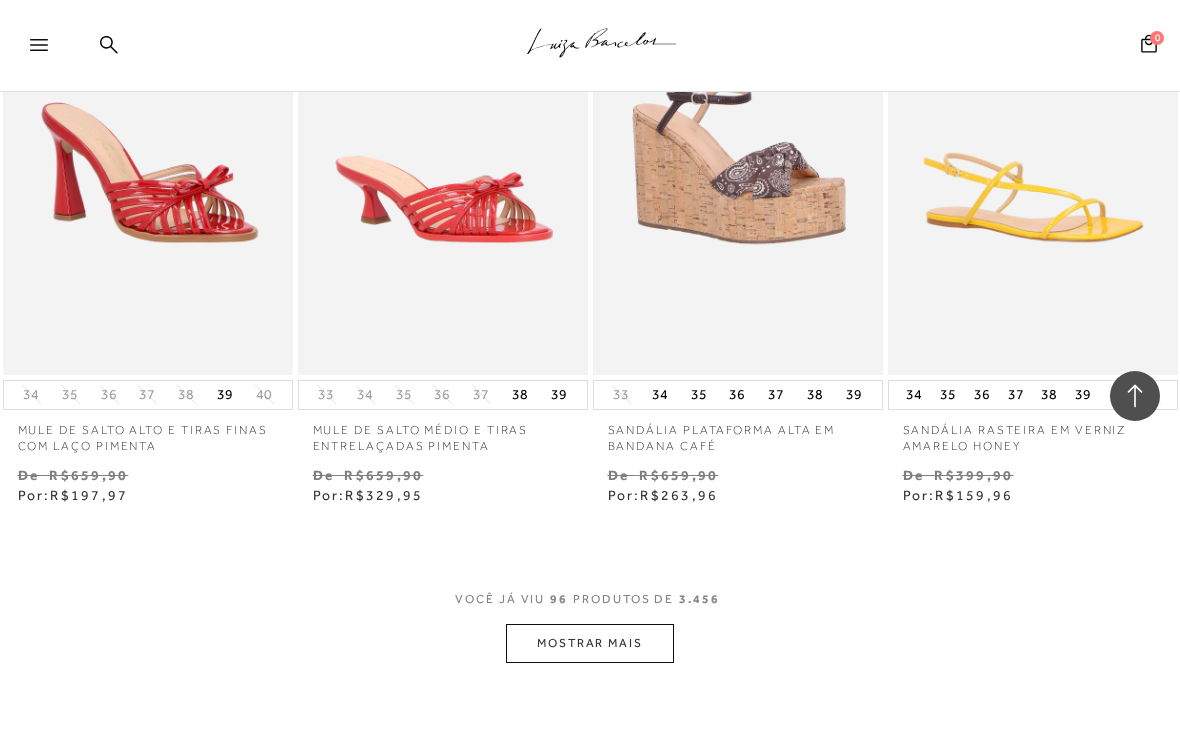 click on "MOSTRAR MAIS" at bounding box center [590, 643] 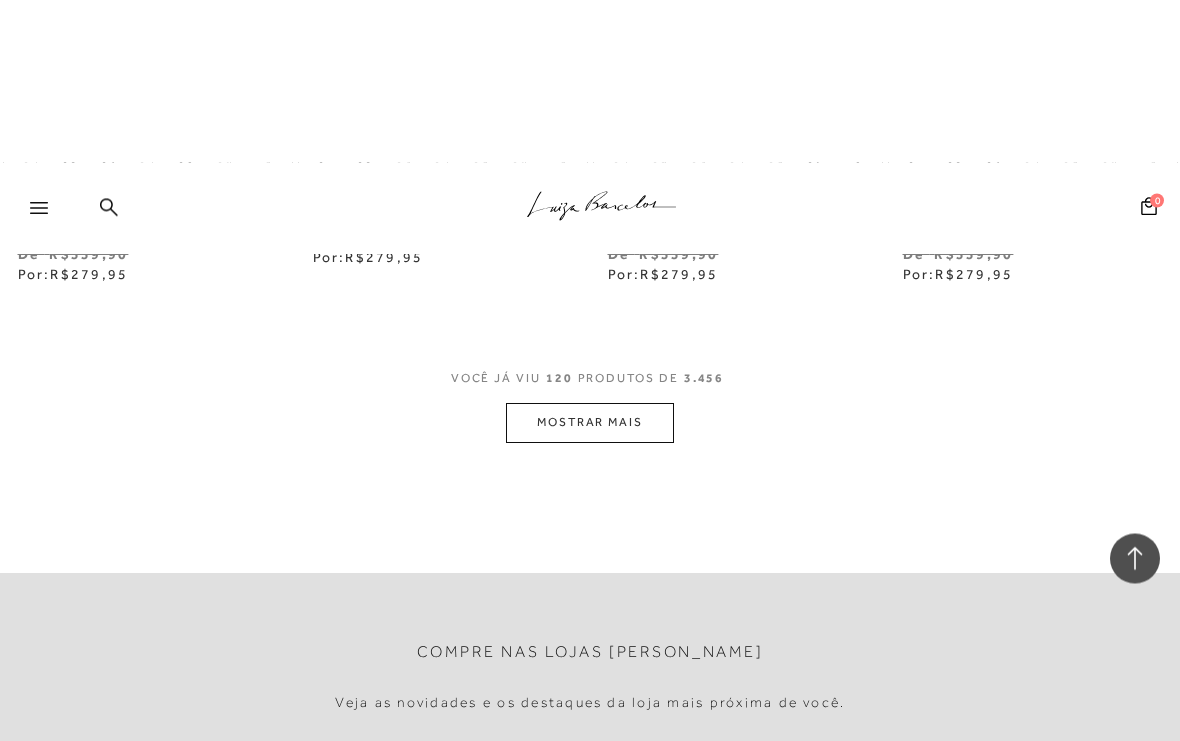 scroll, scrollTop: 21007, scrollLeft: 0, axis: vertical 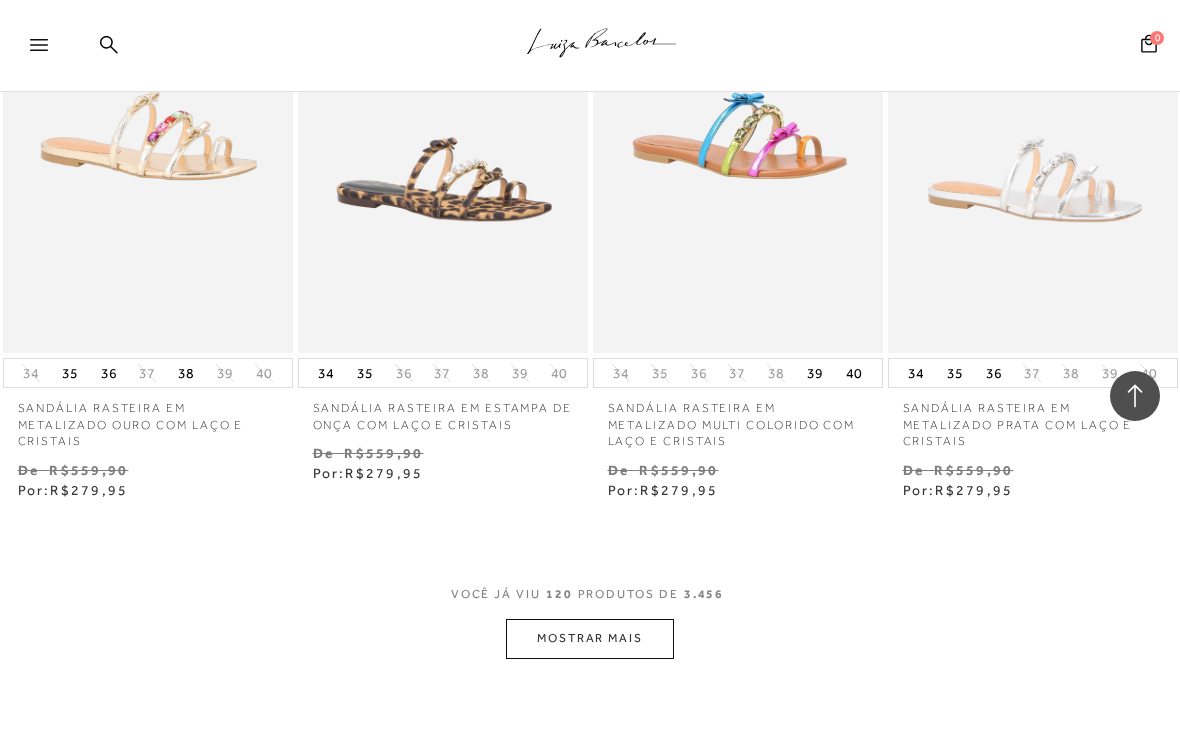click on "MOSTRAR MAIS" at bounding box center (590, 638) 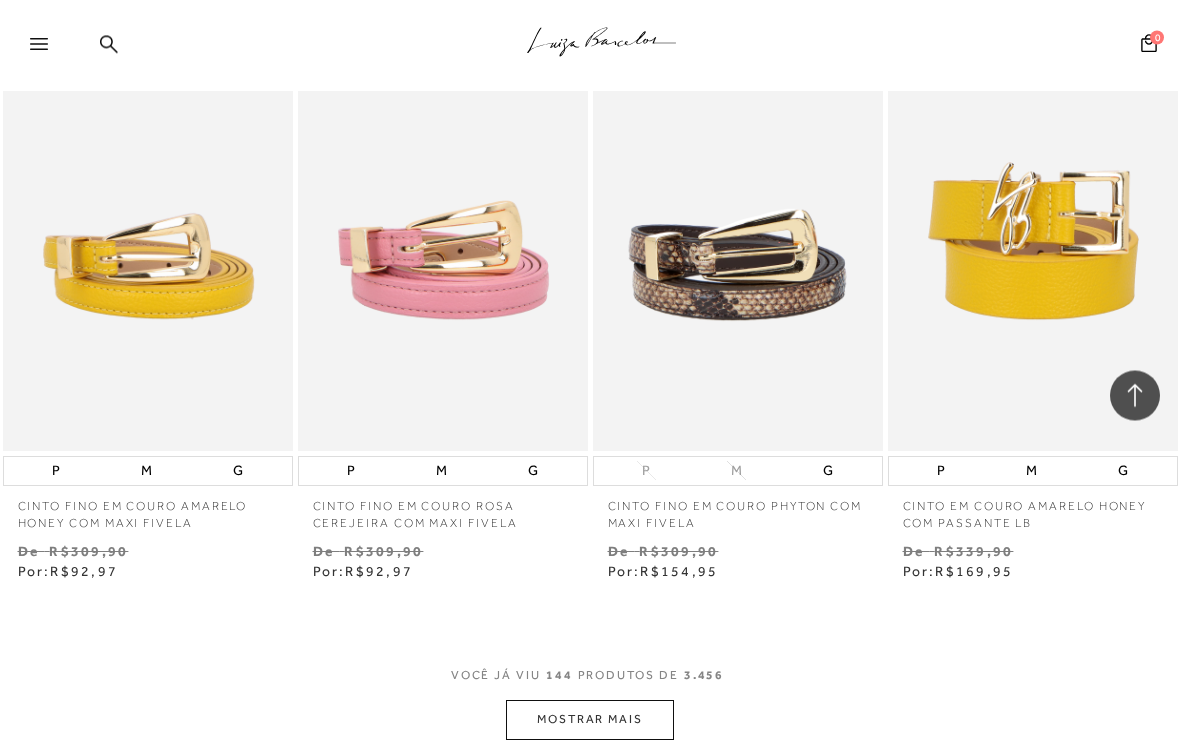 scroll, scrollTop: 24443, scrollLeft: 0, axis: vertical 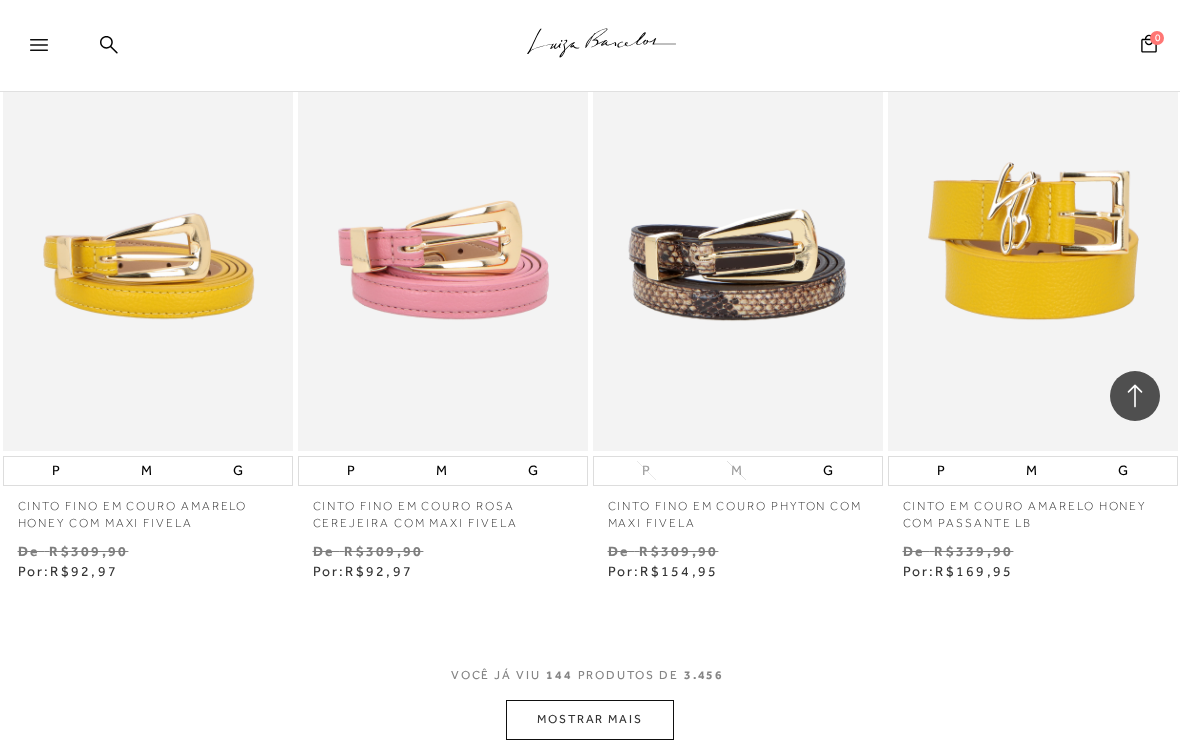 click on "MOSTRAR MAIS" at bounding box center (590, 719) 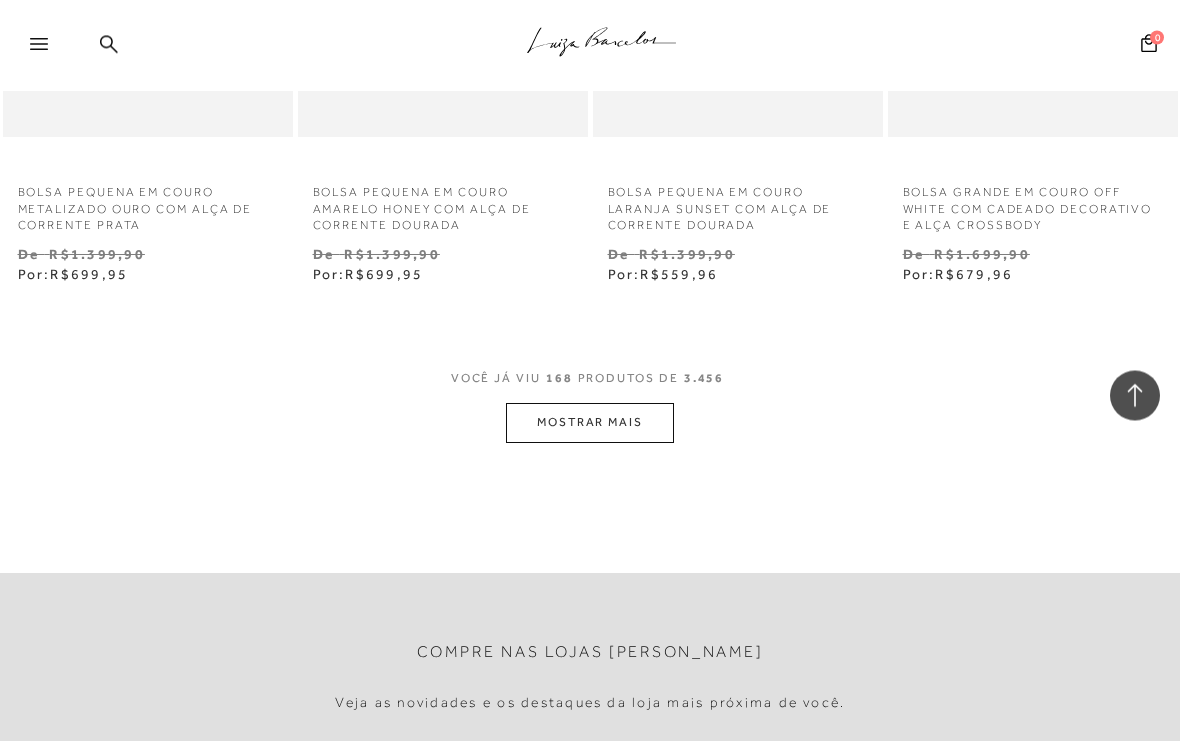 scroll, scrollTop: 28274, scrollLeft: 0, axis: vertical 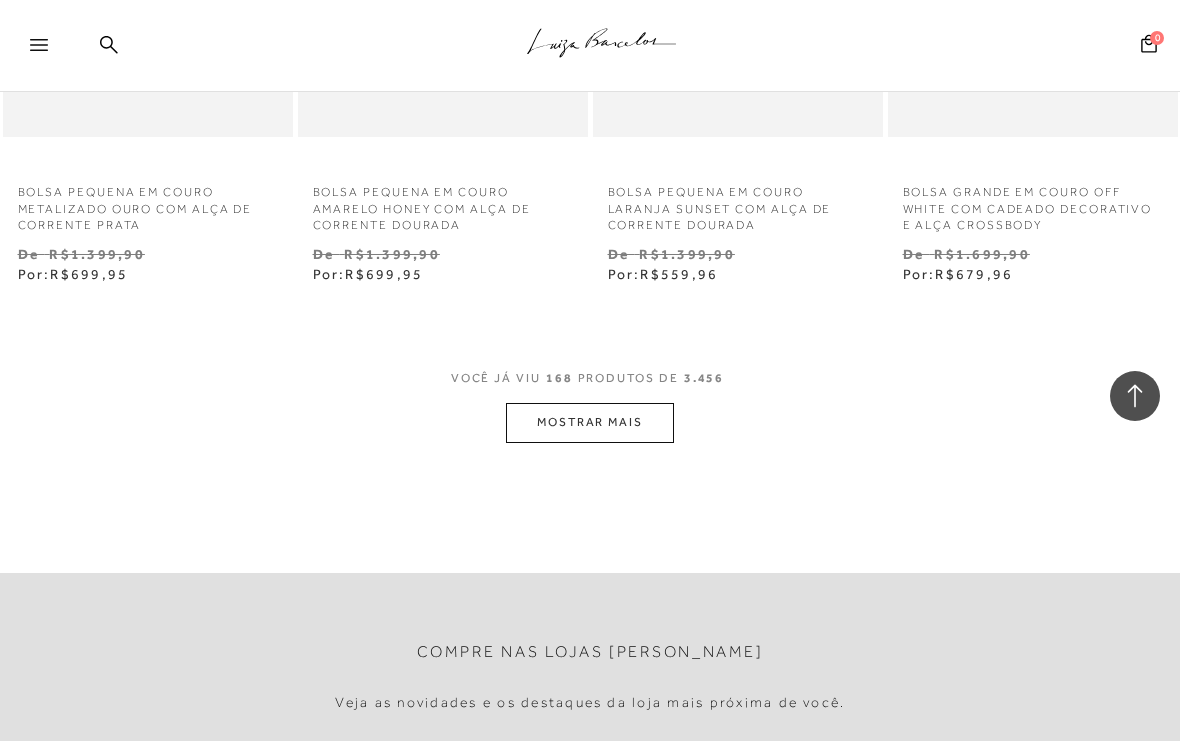 click on "MOSTRAR MAIS" at bounding box center [590, 422] 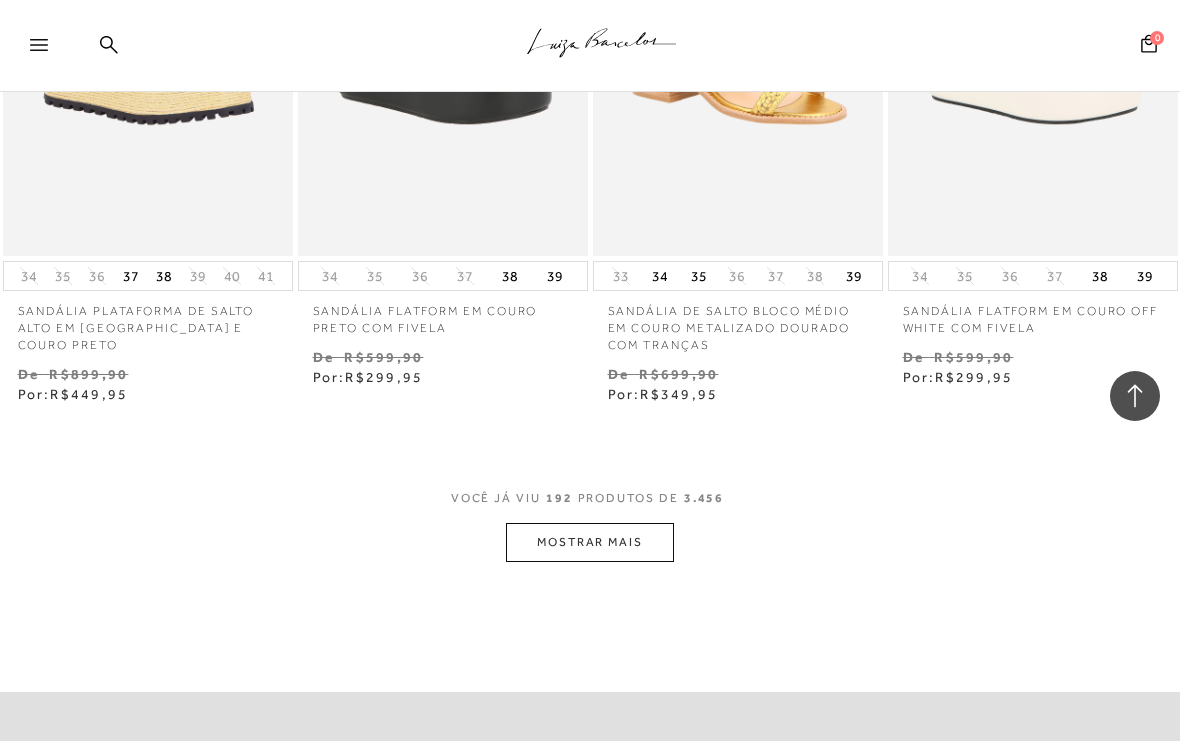 scroll, scrollTop: 31732, scrollLeft: 0, axis: vertical 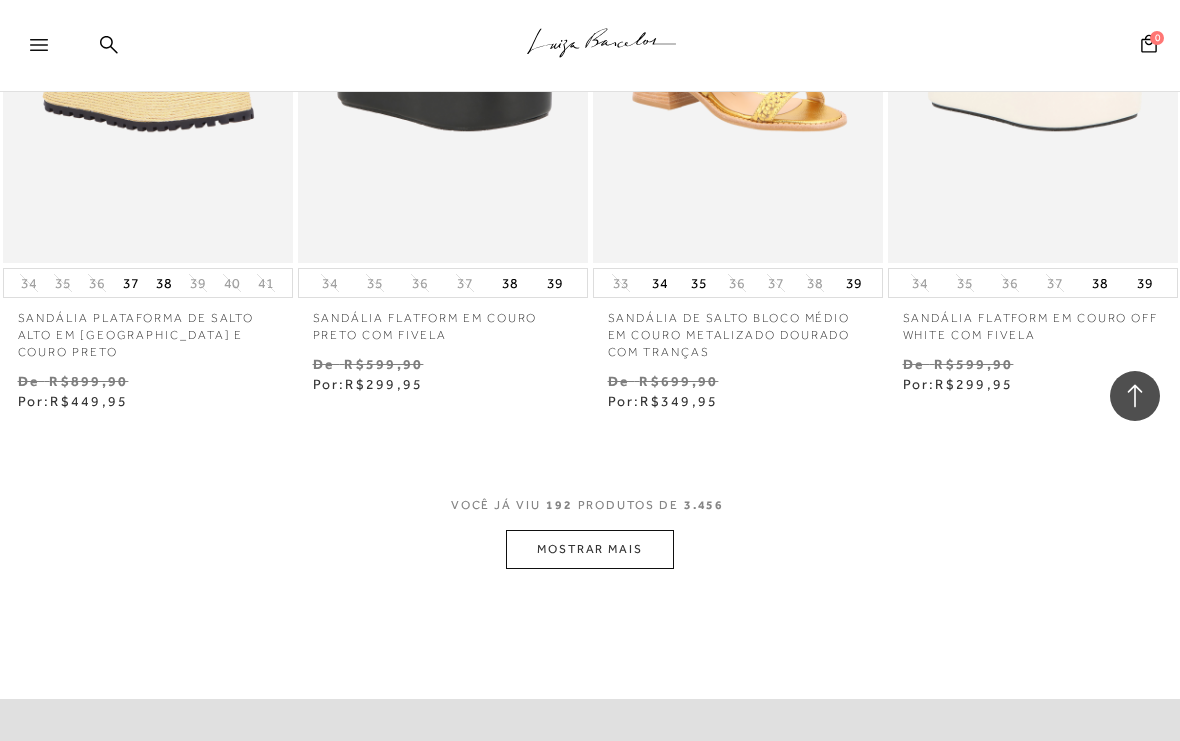click on ".a{fill-rule:evenodd;stroke:#000!important;stroke-width:0!important;}" 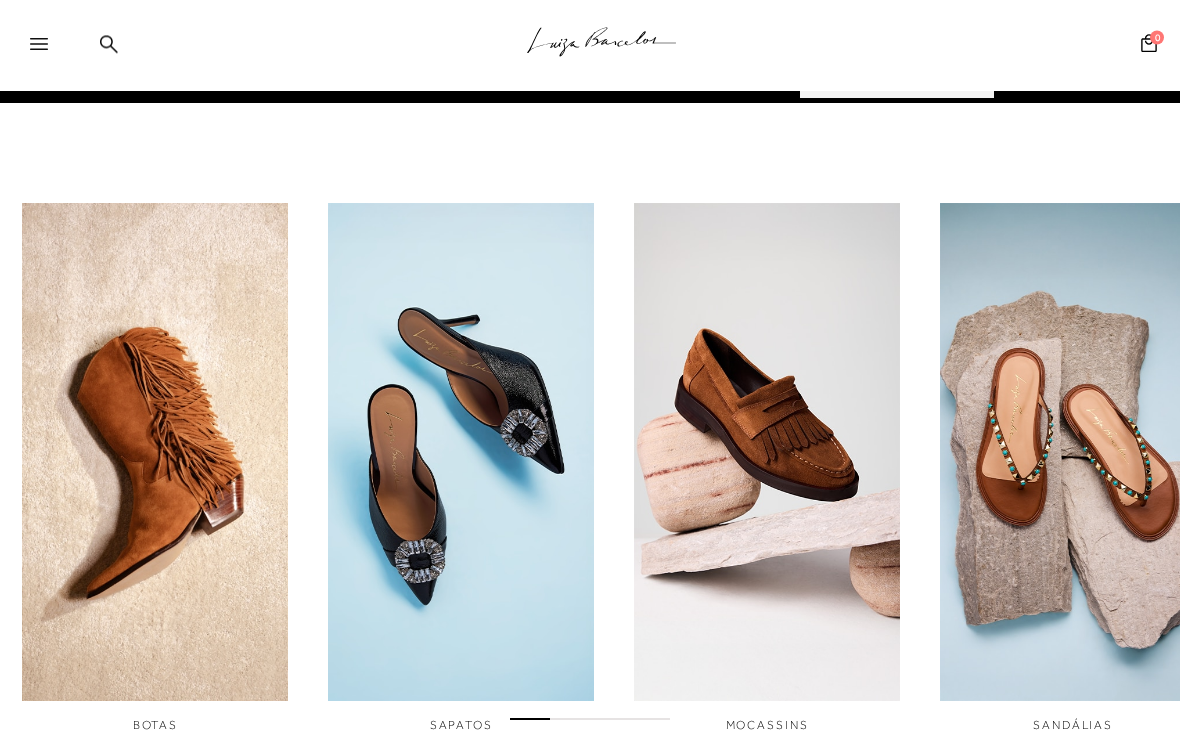 scroll, scrollTop: 491, scrollLeft: 0, axis: vertical 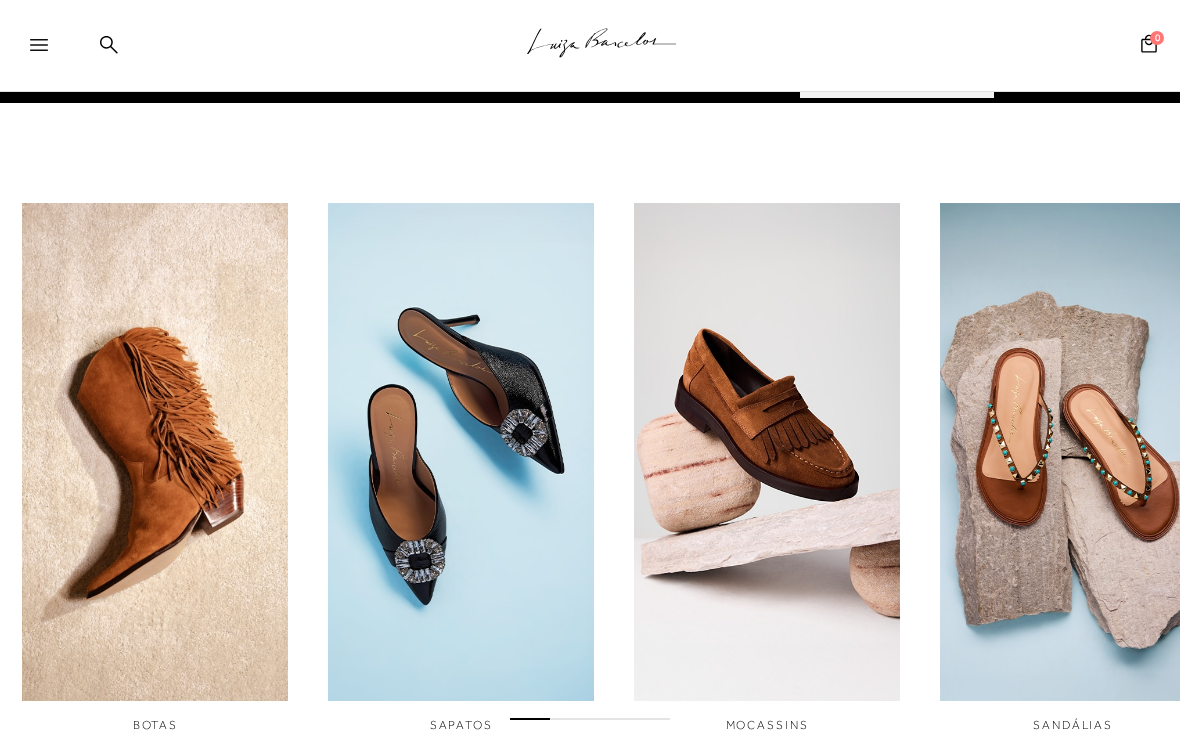 click at bounding box center (155, 452) 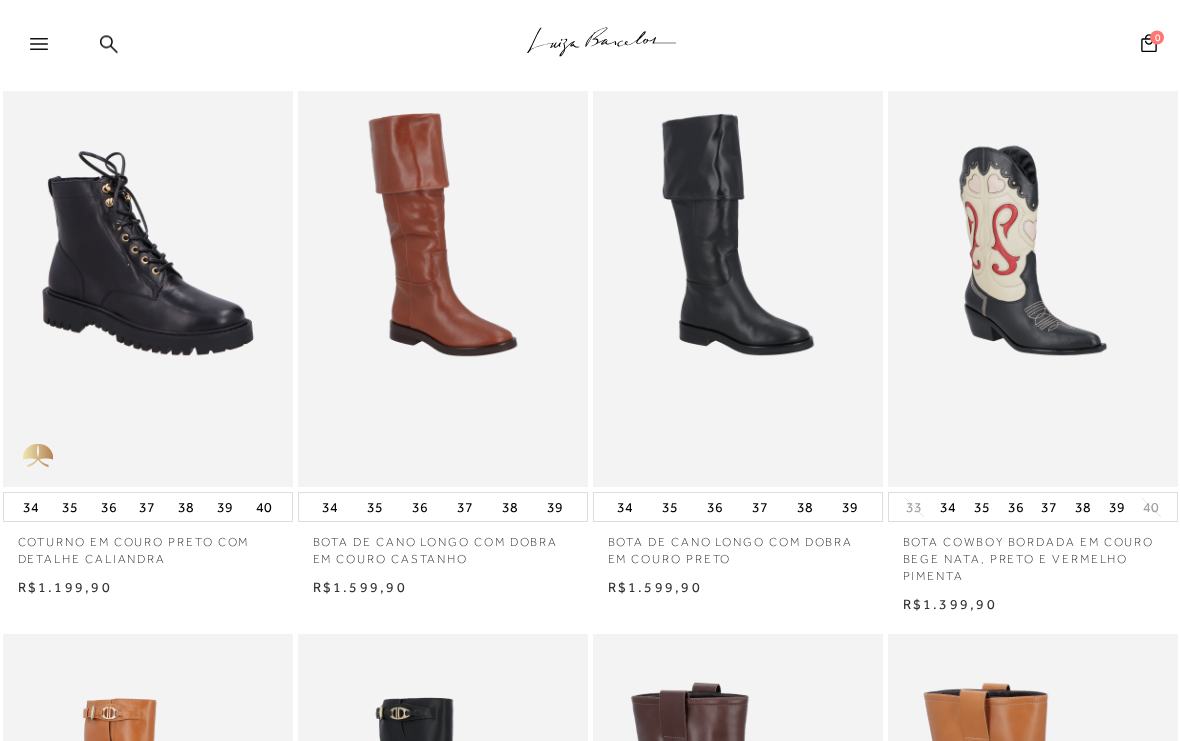 scroll, scrollTop: 583, scrollLeft: 0, axis: vertical 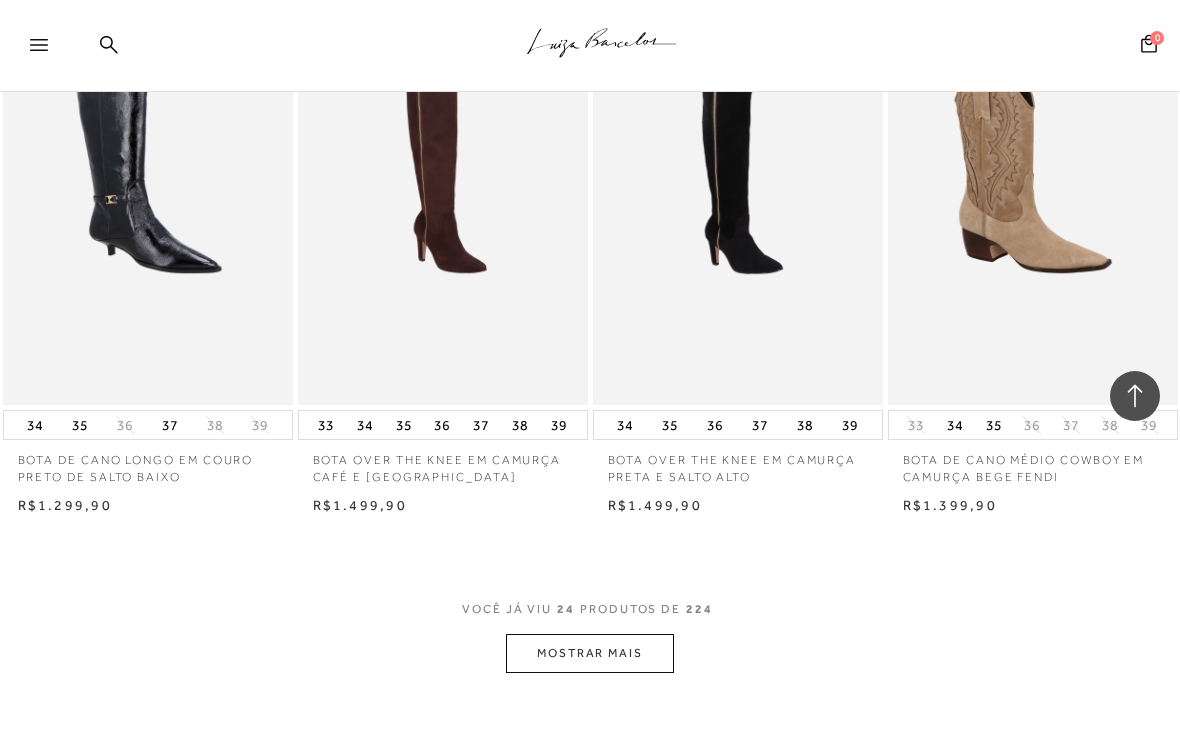 click on "MOSTRAR MAIS" at bounding box center (590, 653) 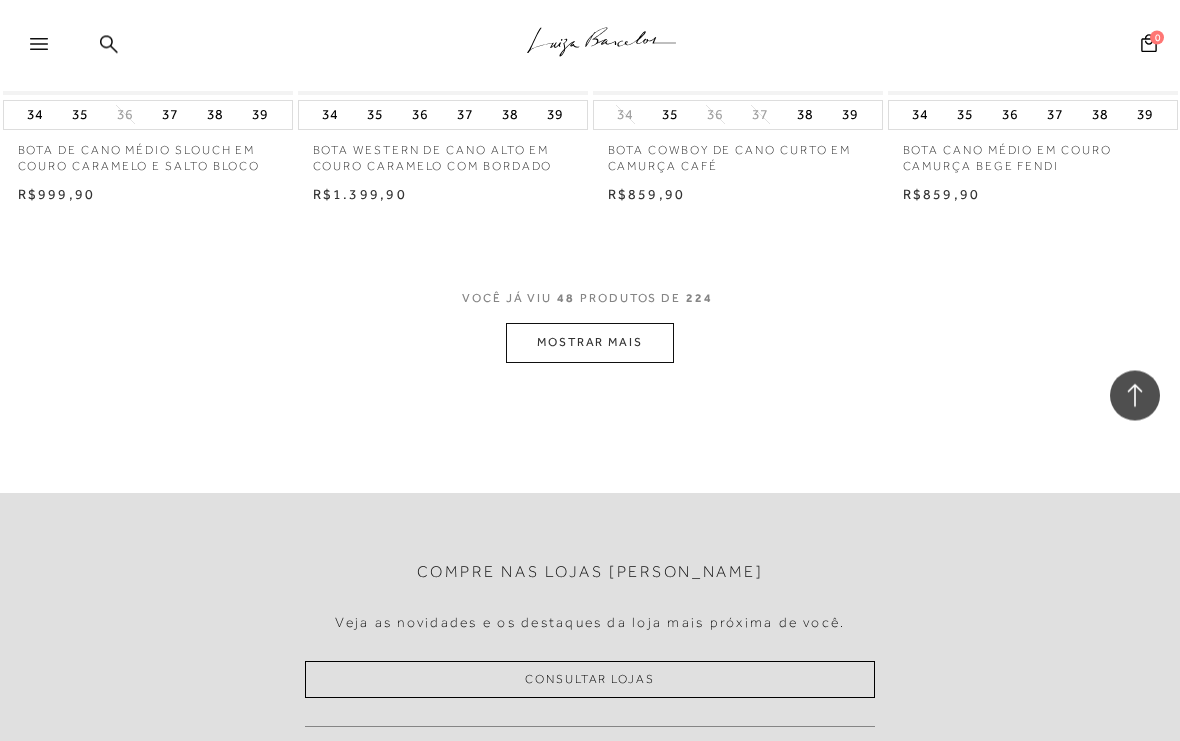 scroll, scrollTop: 6823, scrollLeft: 0, axis: vertical 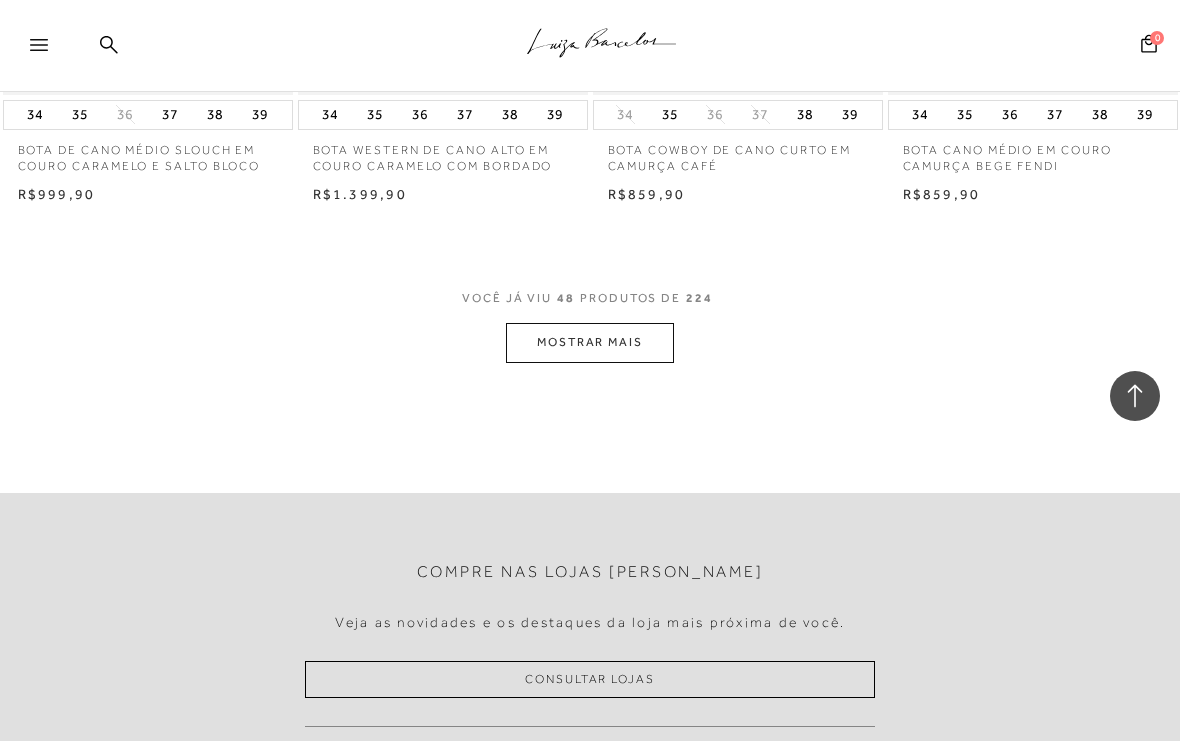 click on "MOSTRAR MAIS" at bounding box center [590, 342] 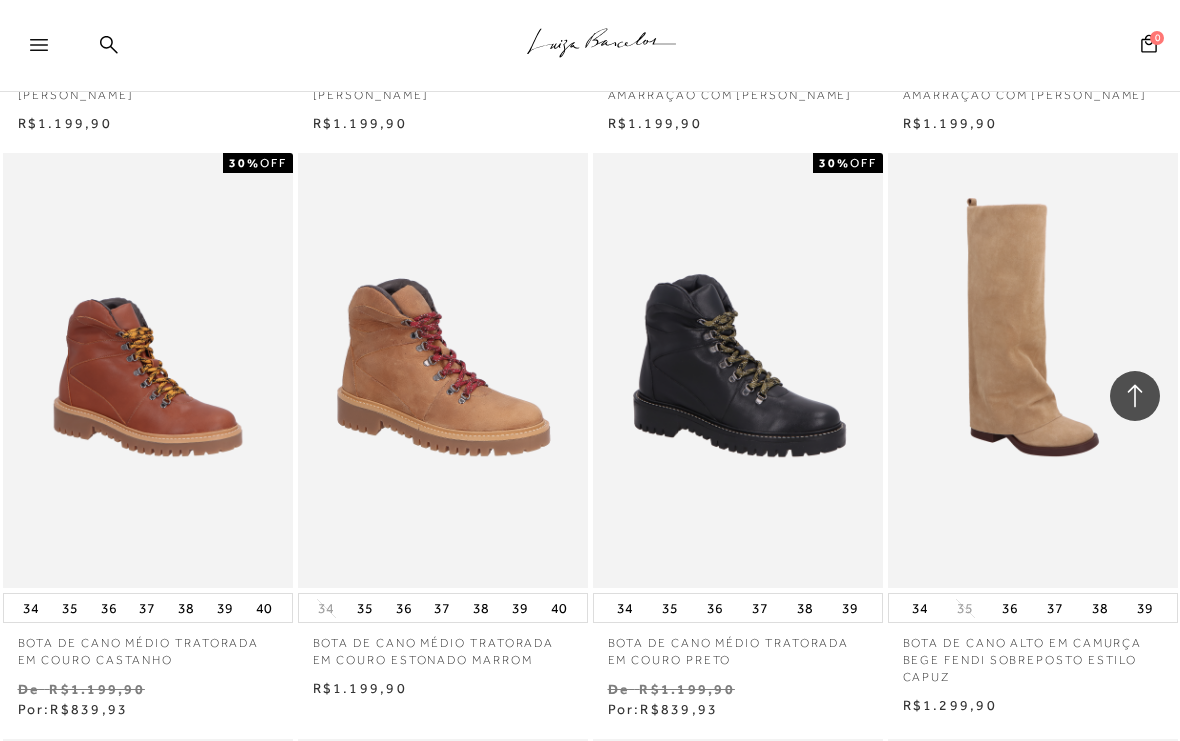 scroll, scrollTop: 8631, scrollLeft: 0, axis: vertical 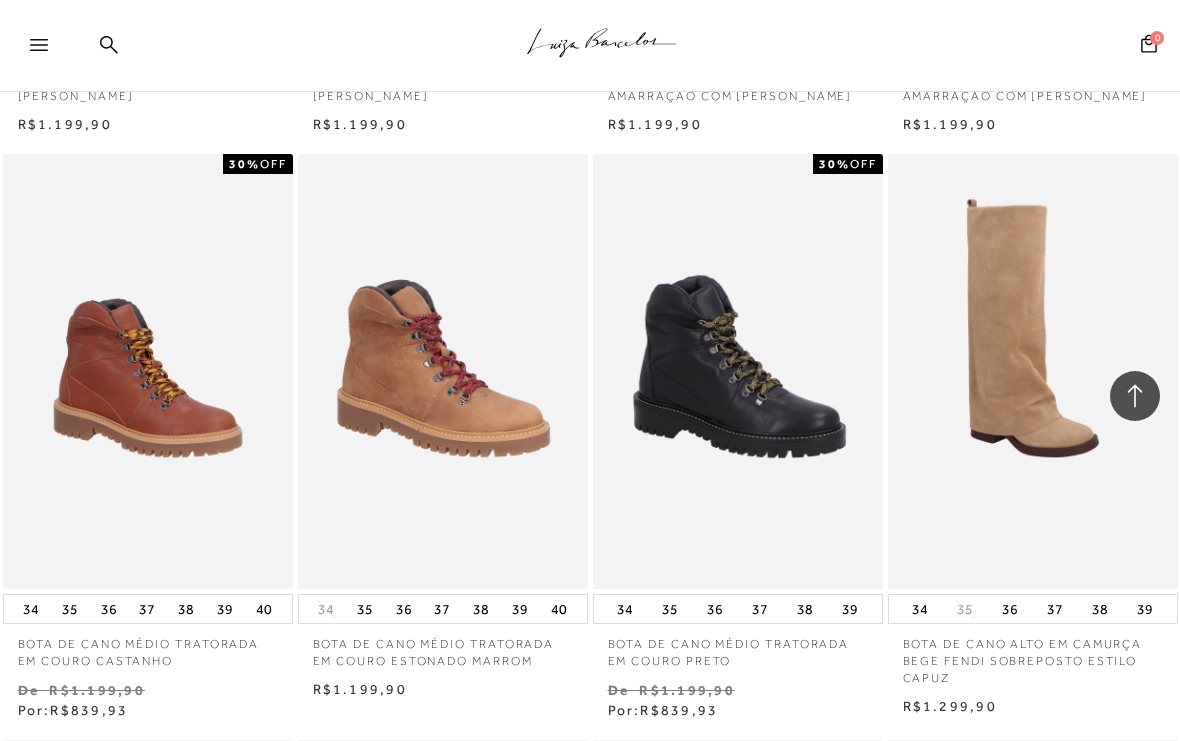 click at bounding box center (1034, 371) 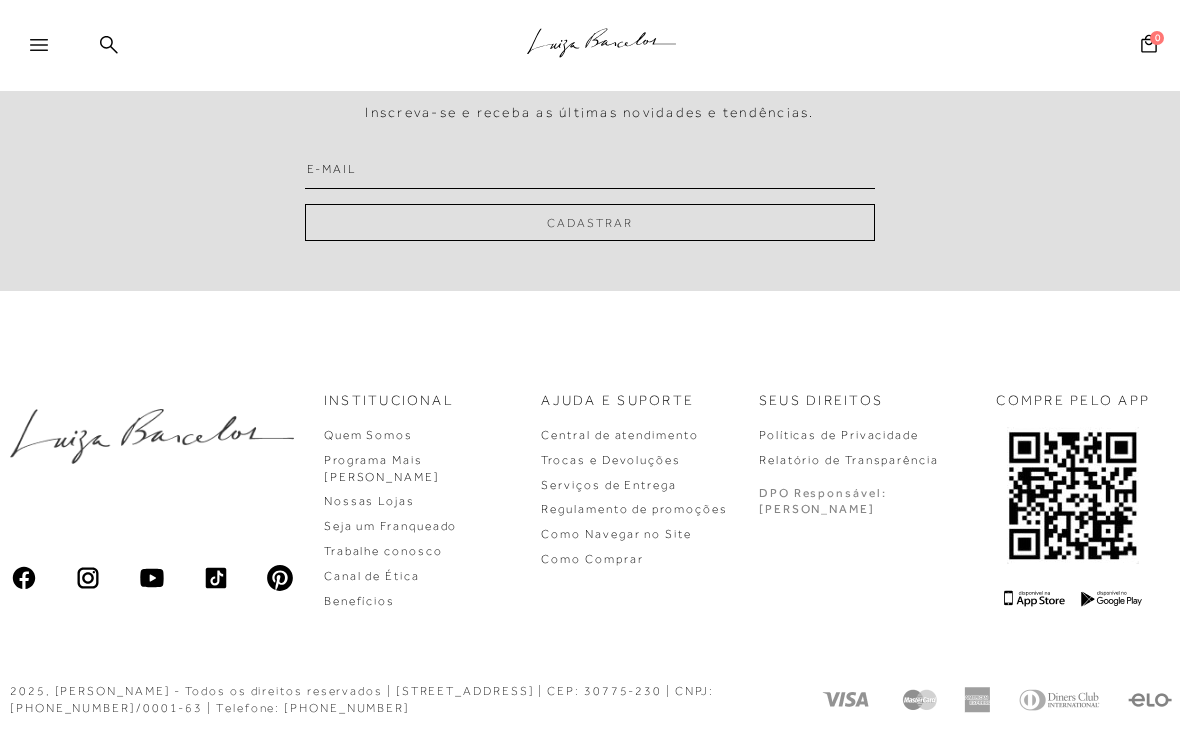 click on "Página de detalhes do produto de BOTA DE CANO ALTO EM CAMURÇA BEGE FENDI SOBREPOSTO ESTILO CAPUZ está carregada.
.a{fill-rule:evenodd;stroke:#000!important;stroke-width:0!important;}
Faça login e acesse sua conta!
ENTRAR
MAIS LUIZA" at bounding box center [590, -1960] 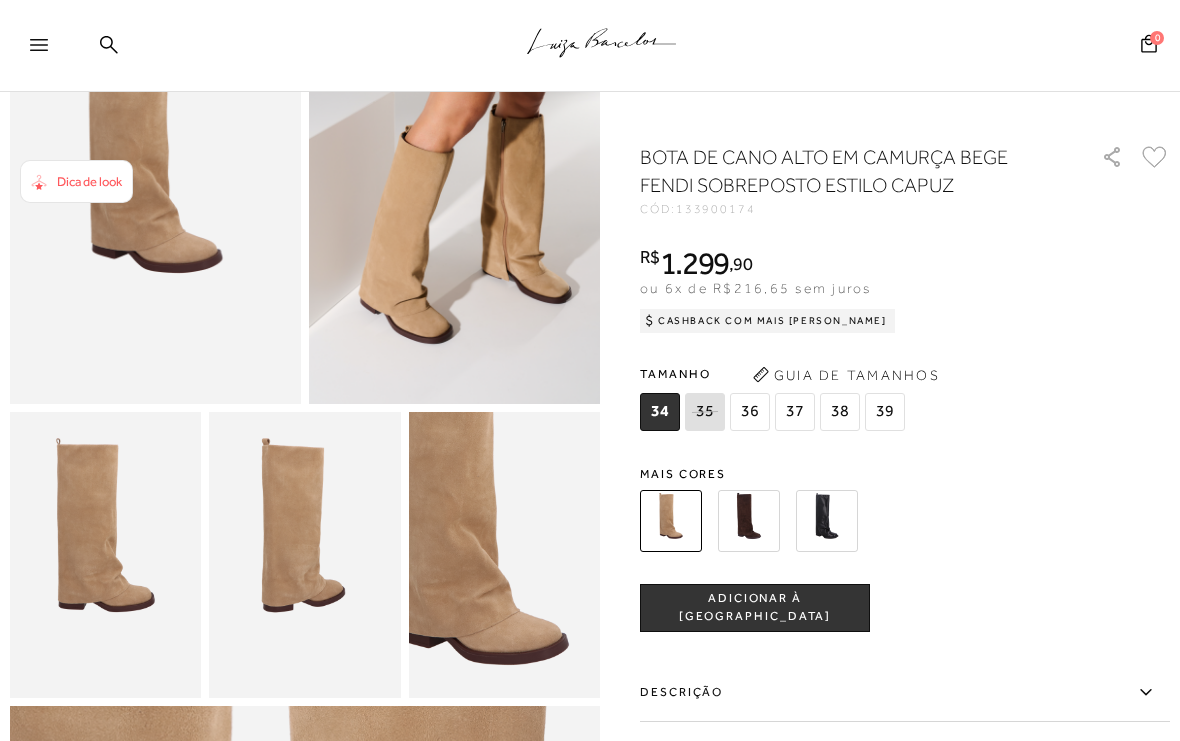scroll, scrollTop: 204, scrollLeft: 0, axis: vertical 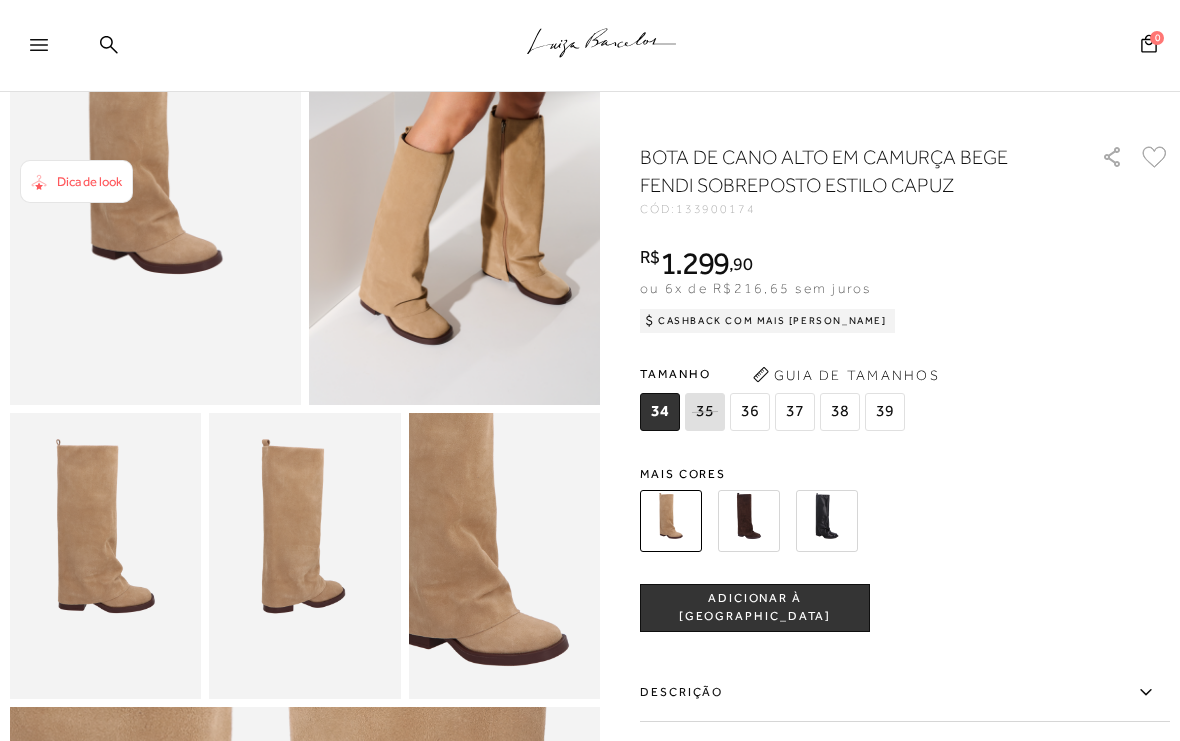 click at bounding box center (749, 521) 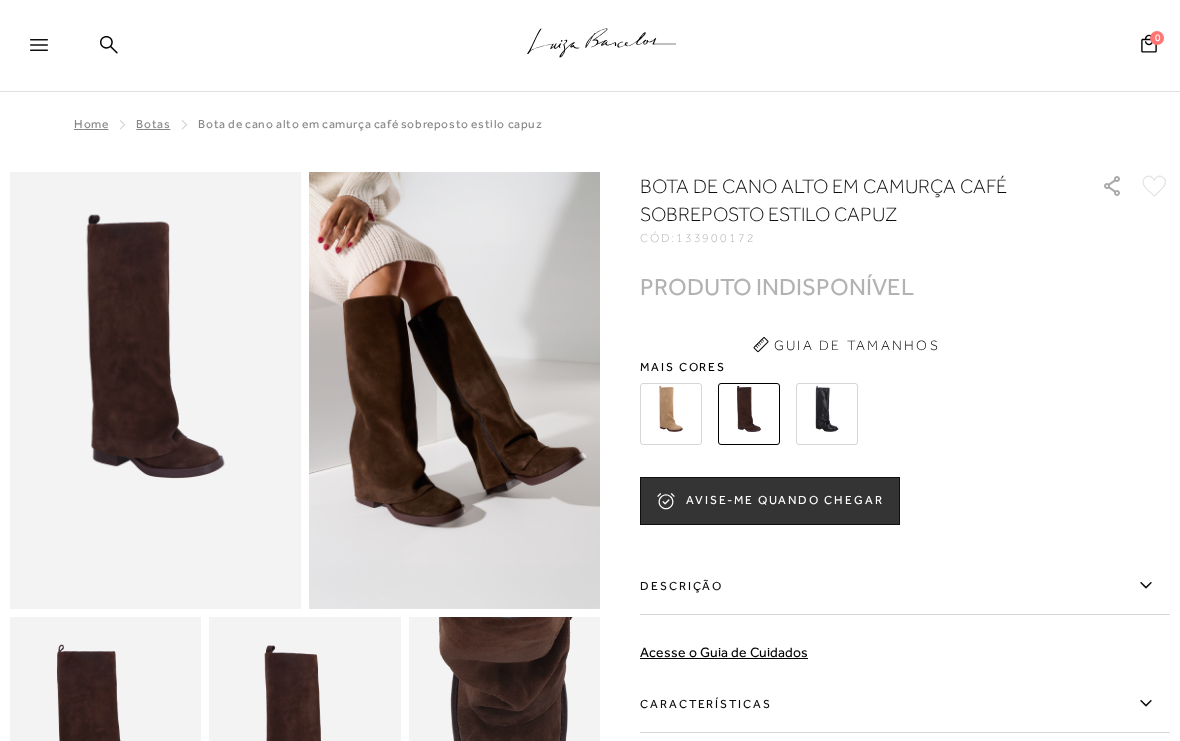 scroll, scrollTop: 0, scrollLeft: 0, axis: both 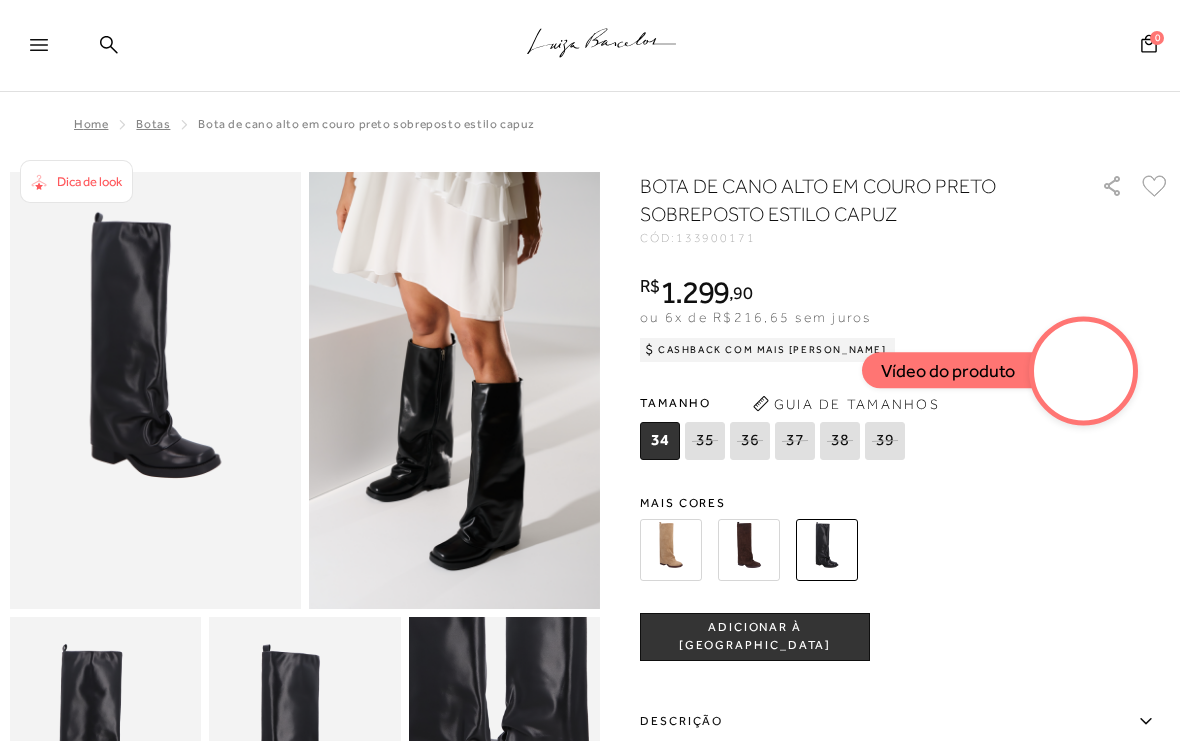 click at bounding box center [671, 550] 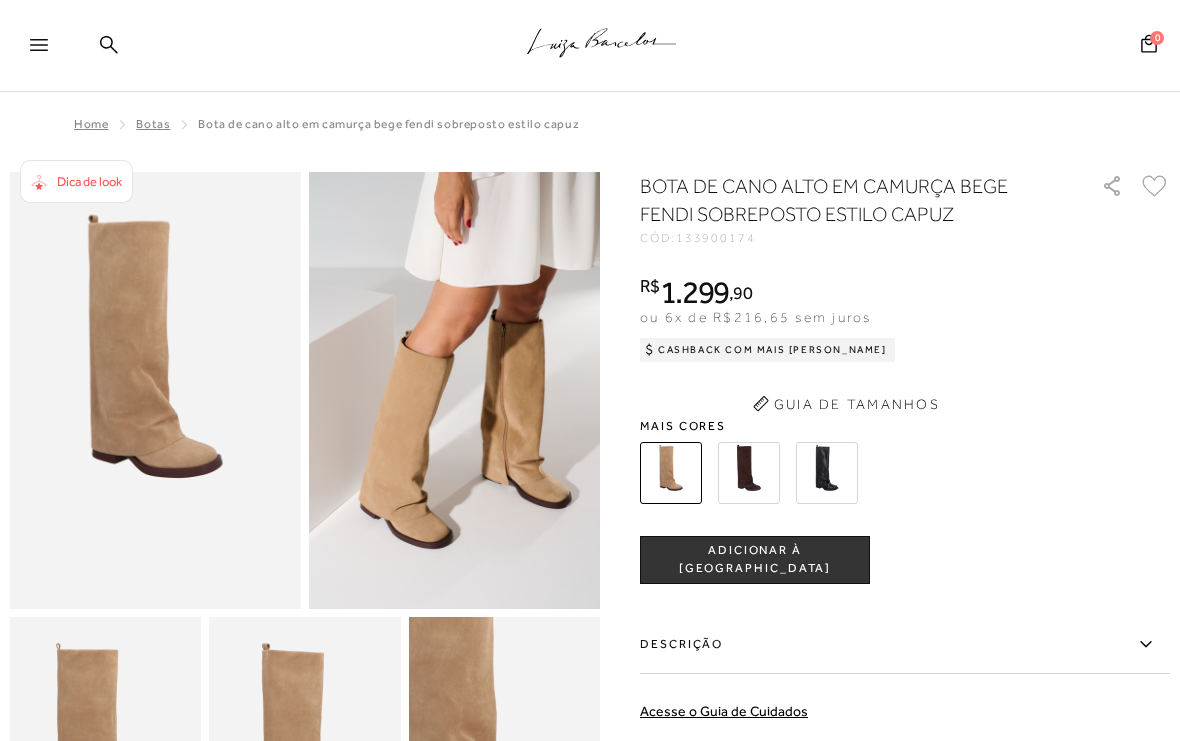 scroll, scrollTop: 0, scrollLeft: 0, axis: both 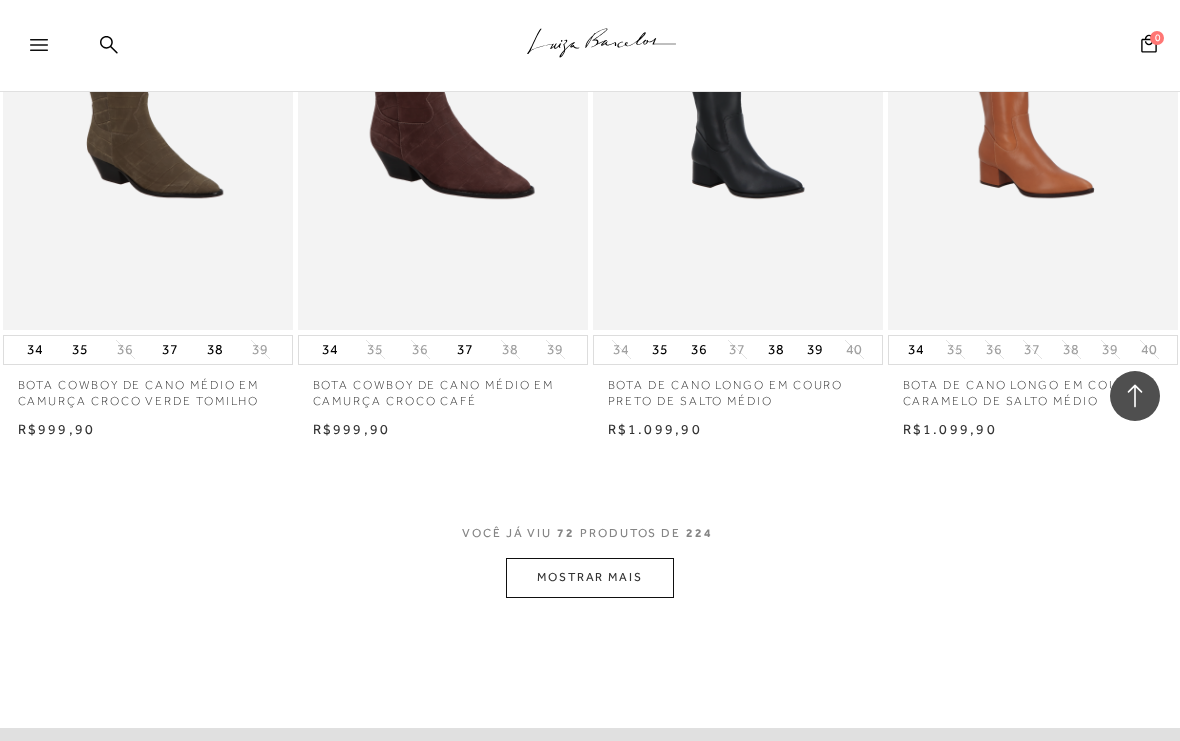 click 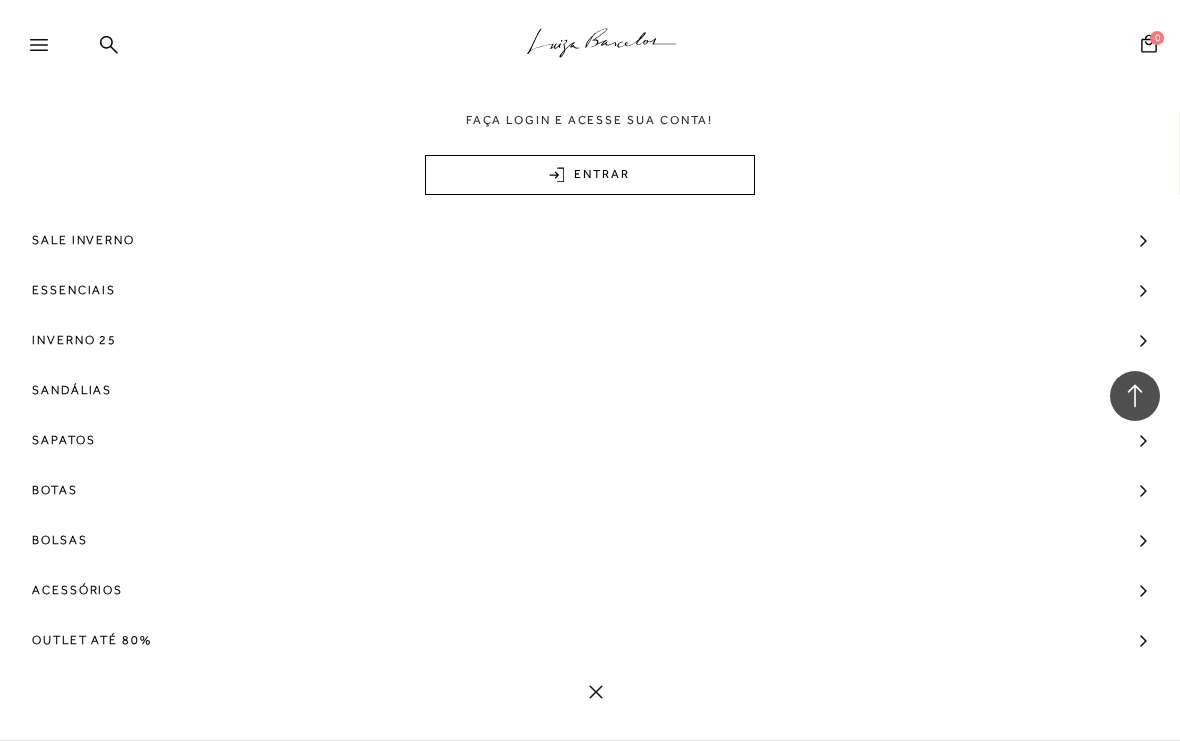 click on "Sale Inverno" at bounding box center (590, 240) 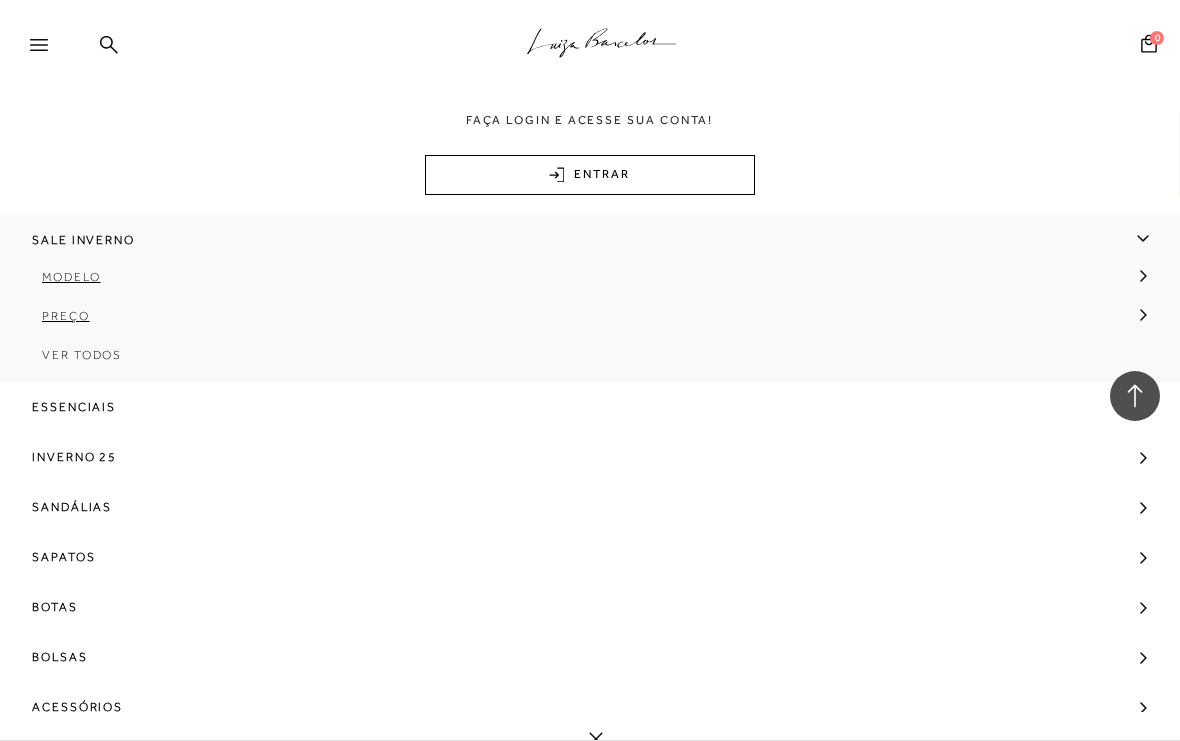 click on "Preço" at bounding box center [583, 323] 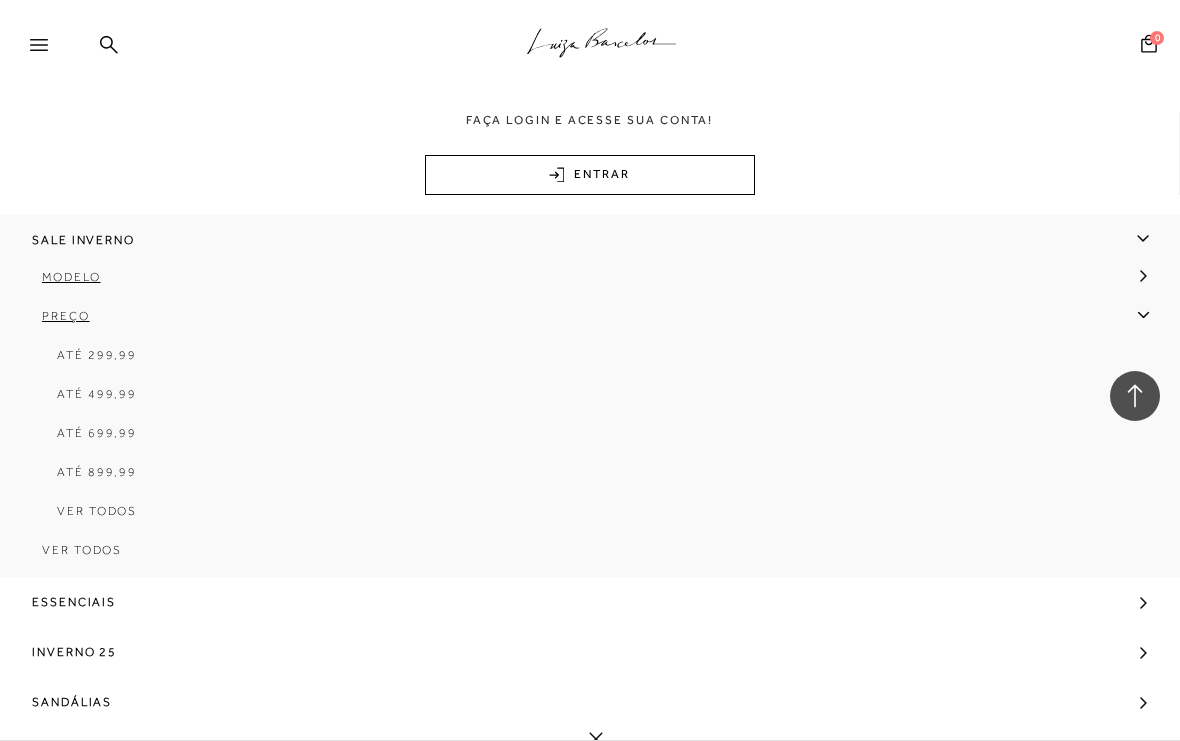 click on "Até 299,99" at bounding box center (583, 362) 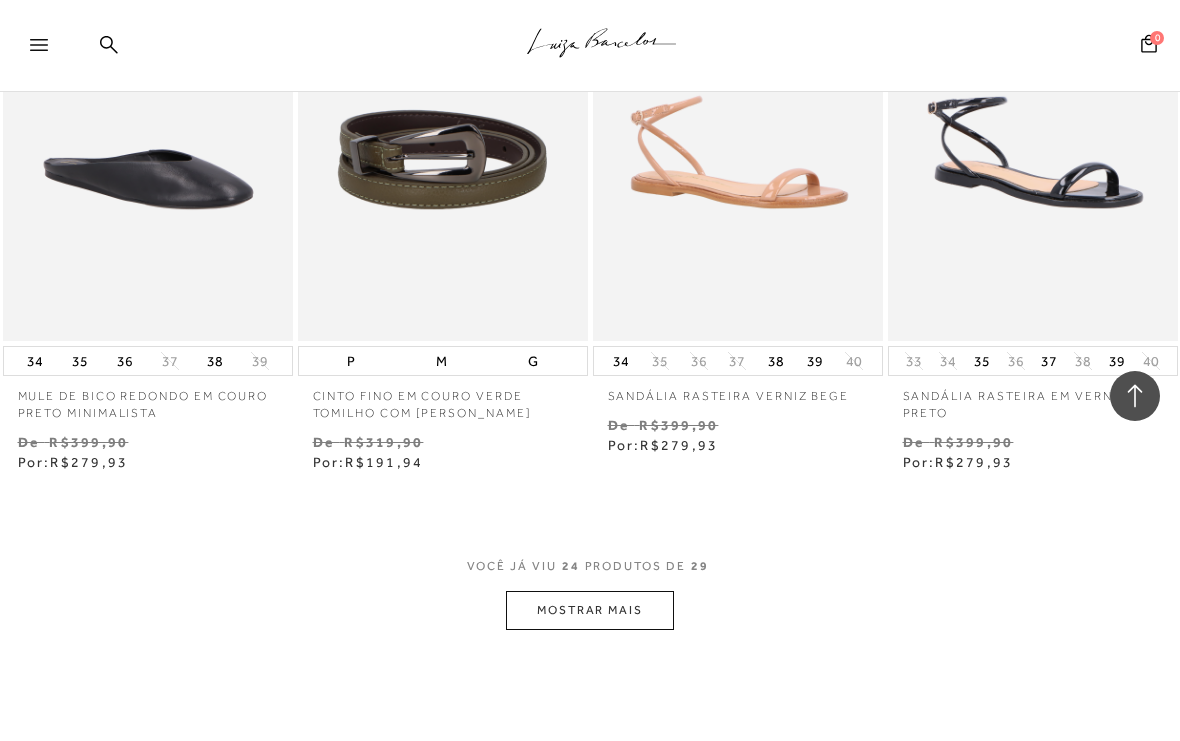 scroll, scrollTop: 3250, scrollLeft: 0, axis: vertical 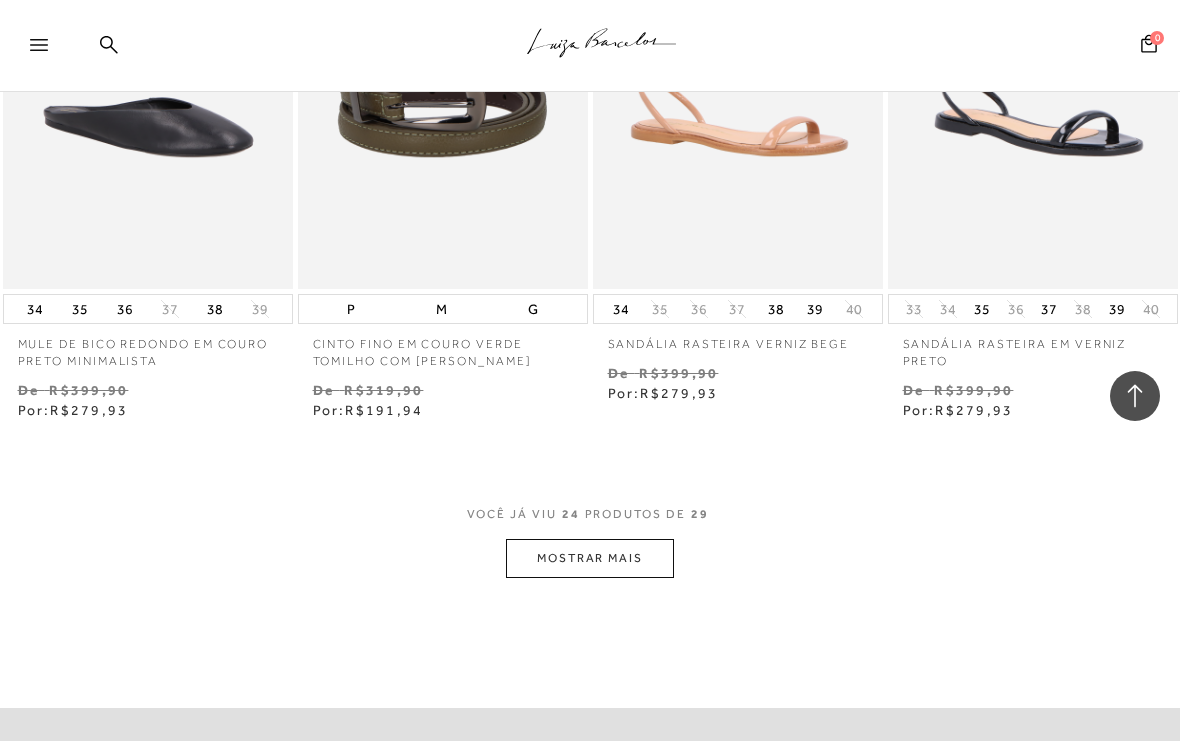 click on "MOSTRAR MAIS" at bounding box center (590, 558) 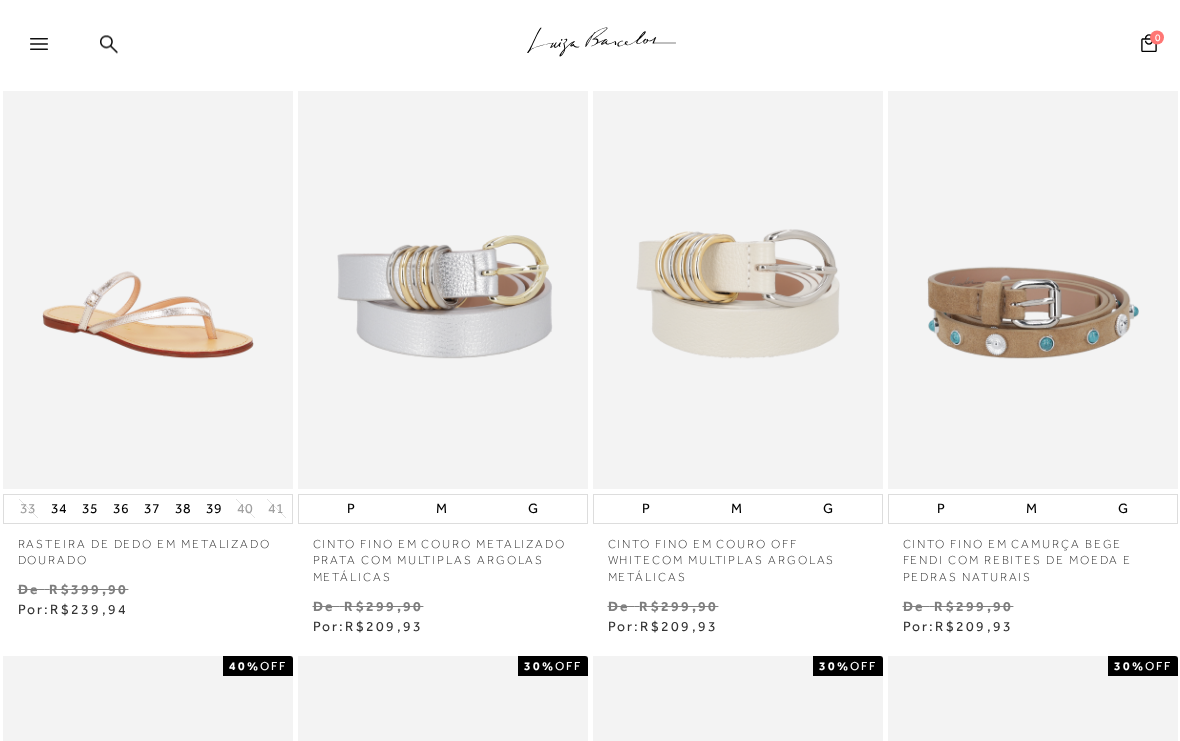 scroll, scrollTop: 0, scrollLeft: 0, axis: both 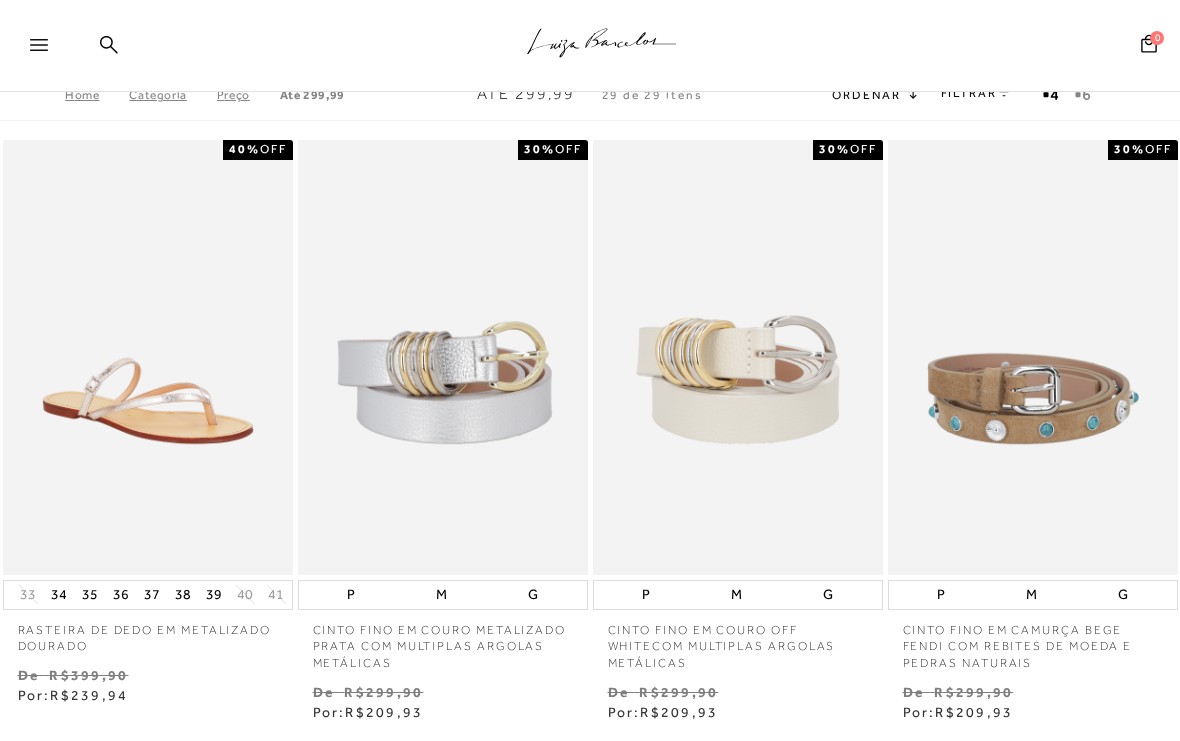 click at bounding box center (48, 51) 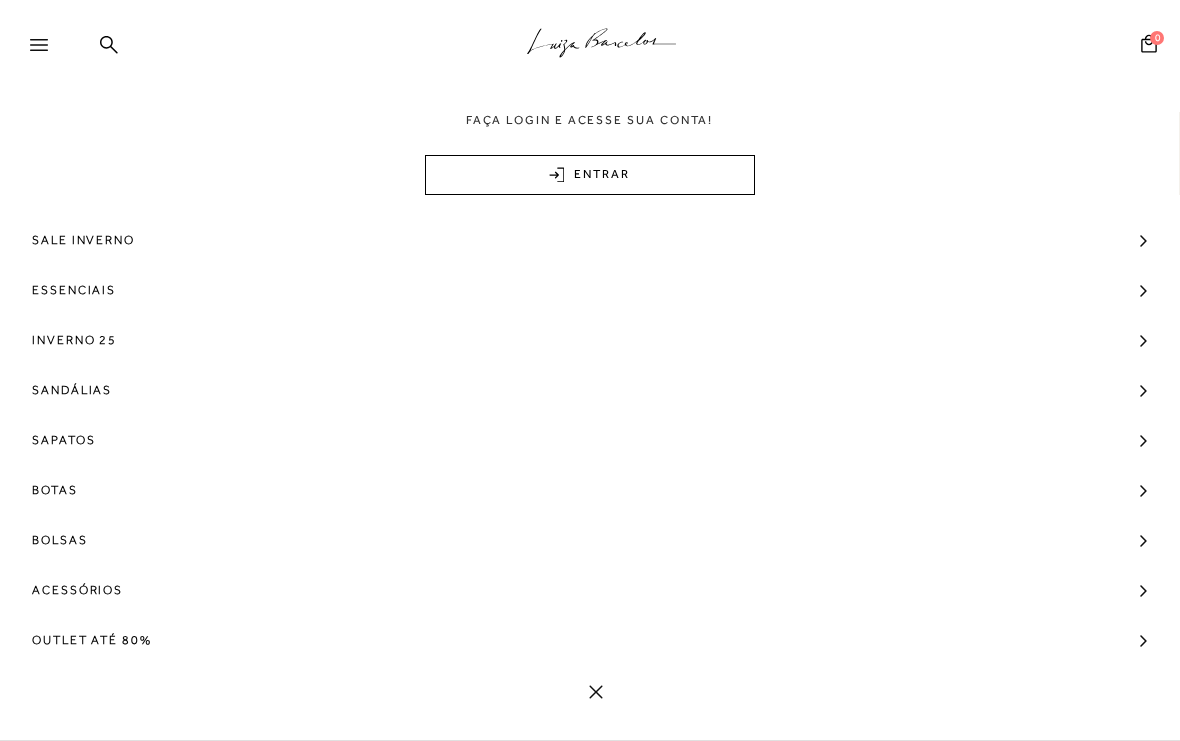 click on "Sale Inverno" at bounding box center [83, 240] 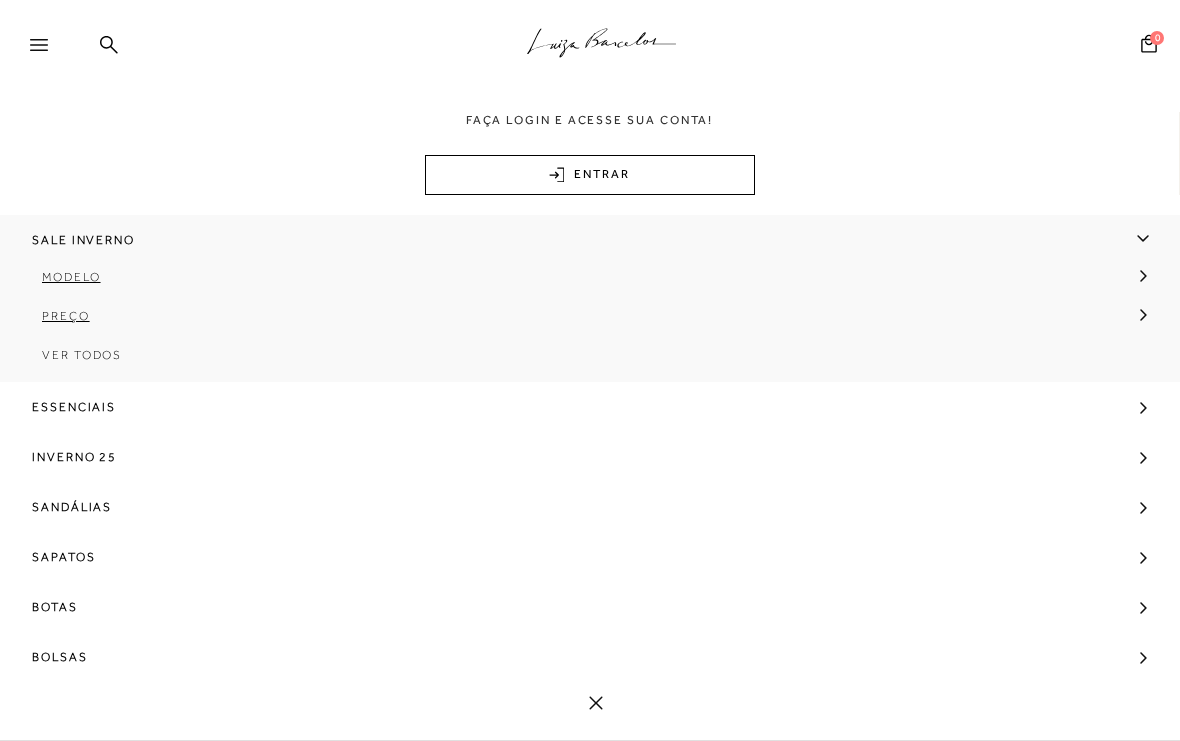 click on "Preço" at bounding box center [66, 316] 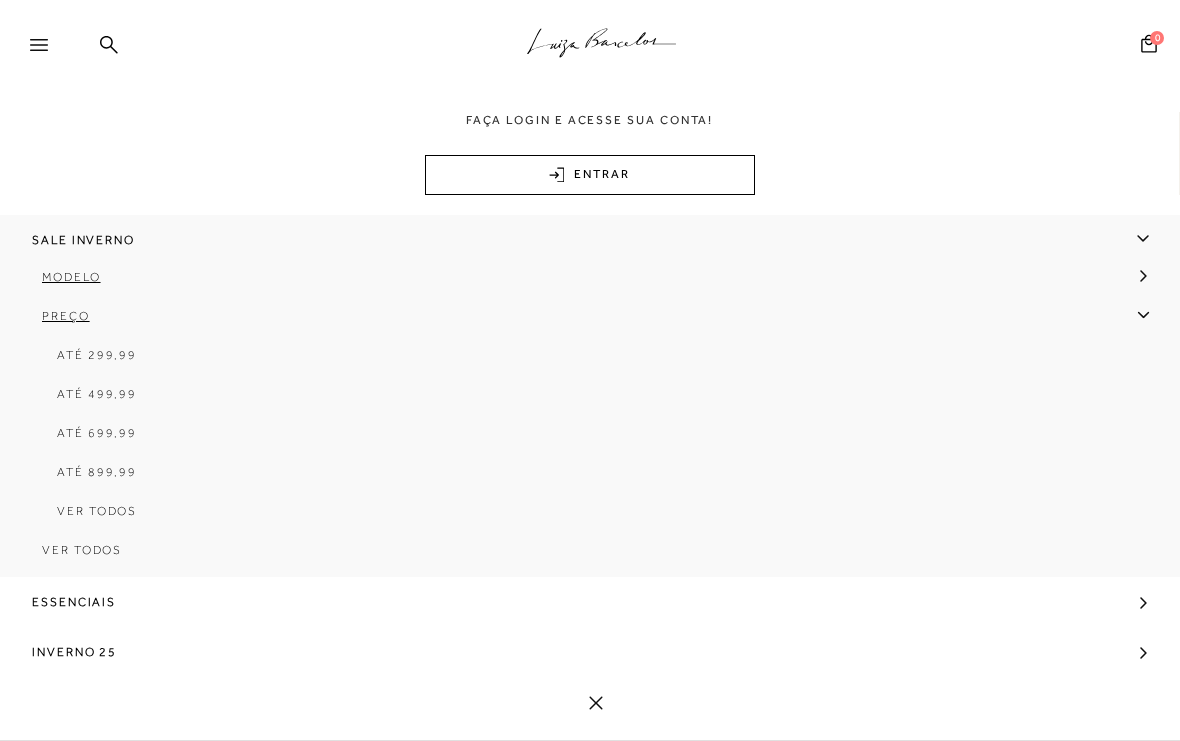 click on "Até 499,99" at bounding box center (97, 394) 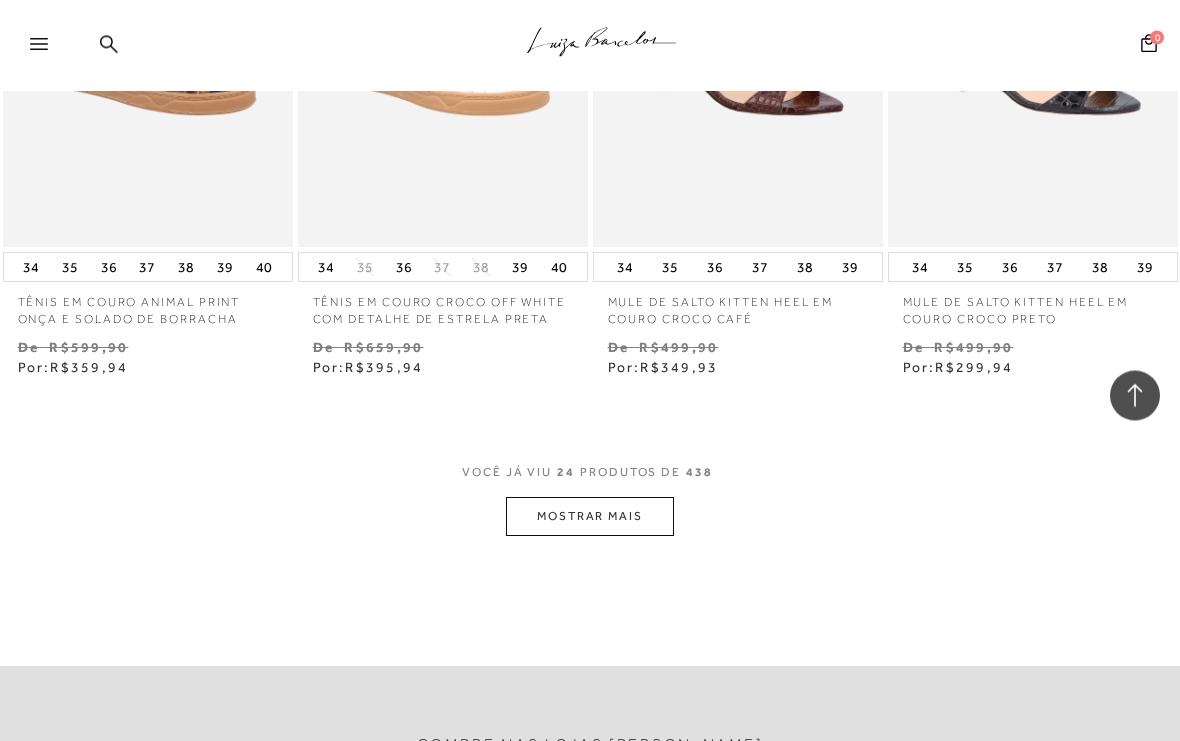 scroll, scrollTop: 3324, scrollLeft: 0, axis: vertical 